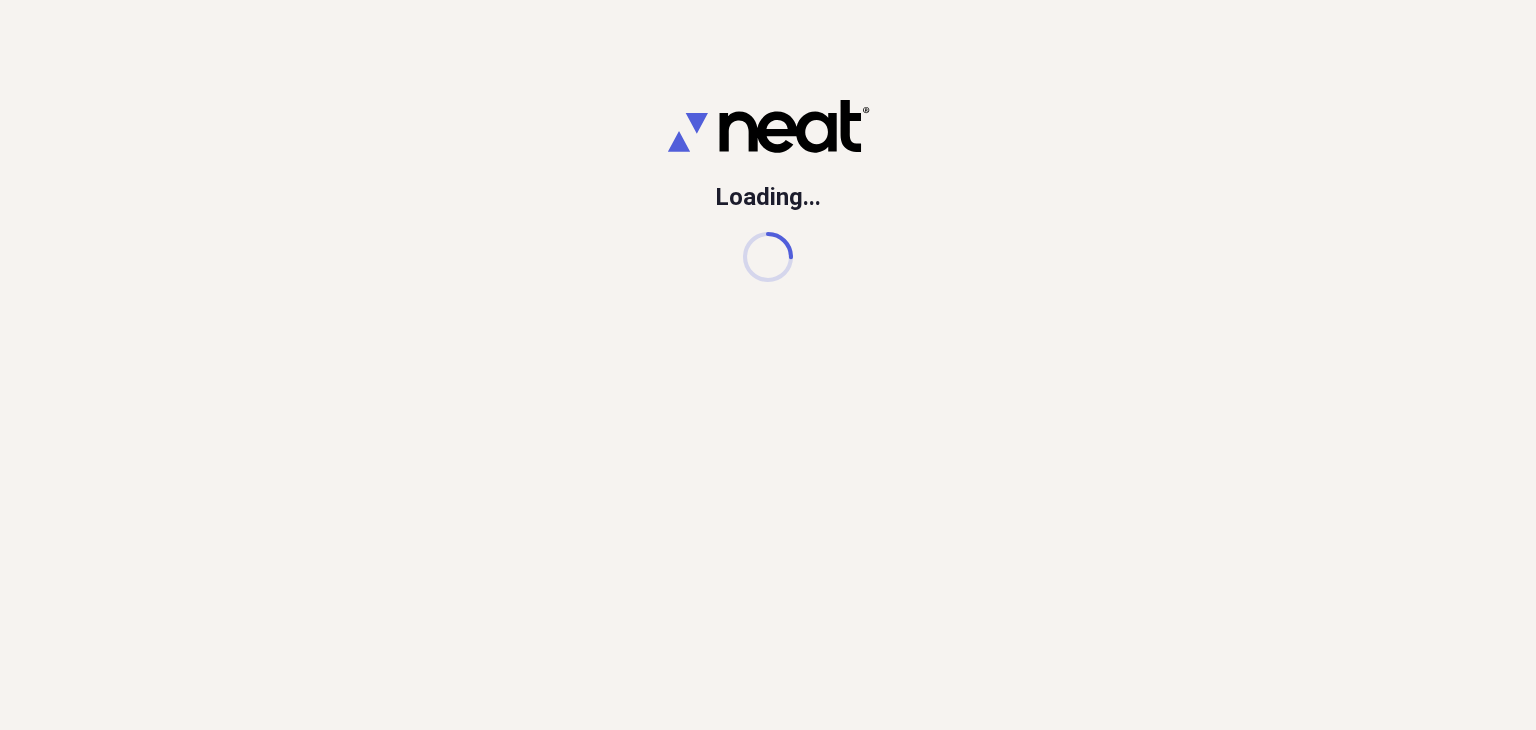 scroll, scrollTop: 0, scrollLeft: 0, axis: both 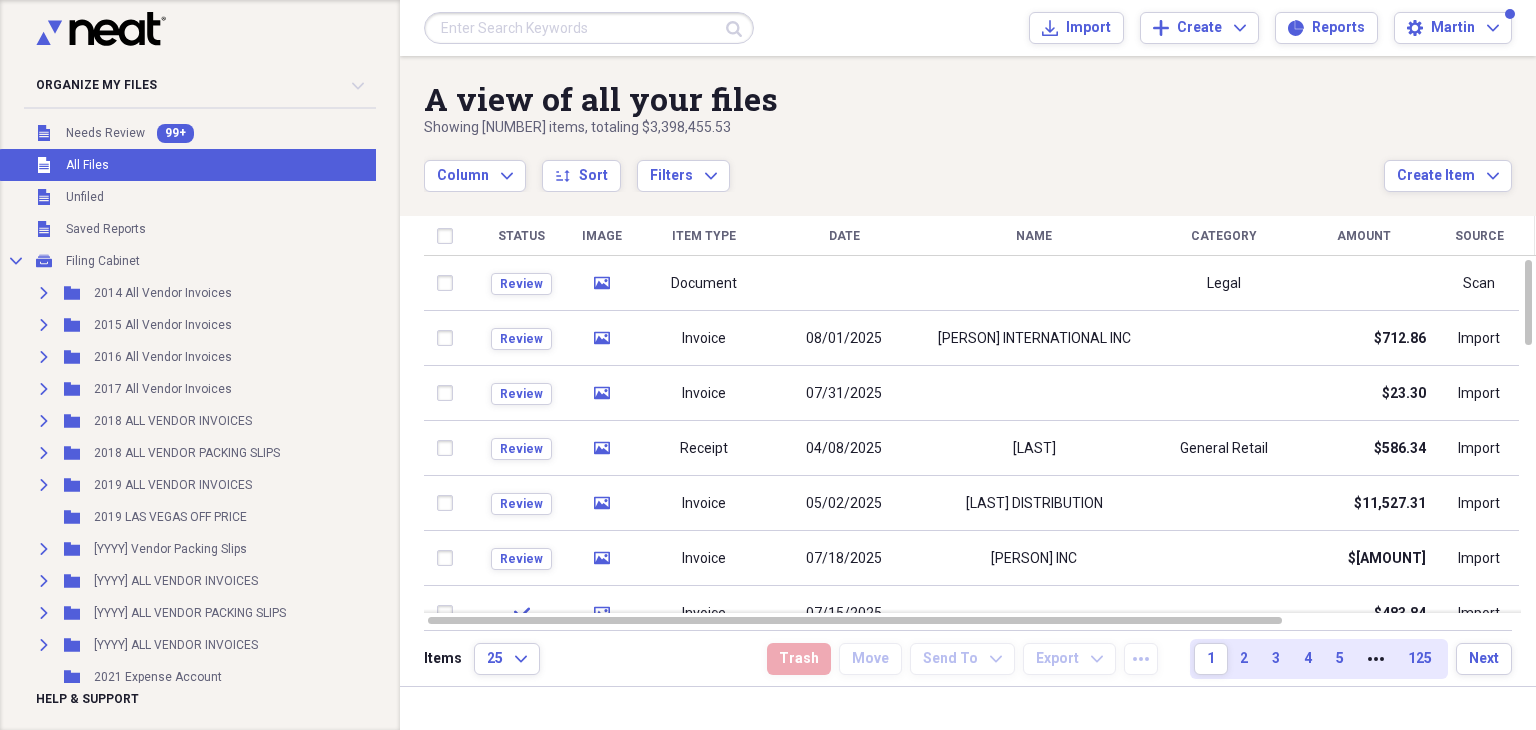 click at bounding box center (589, 28) 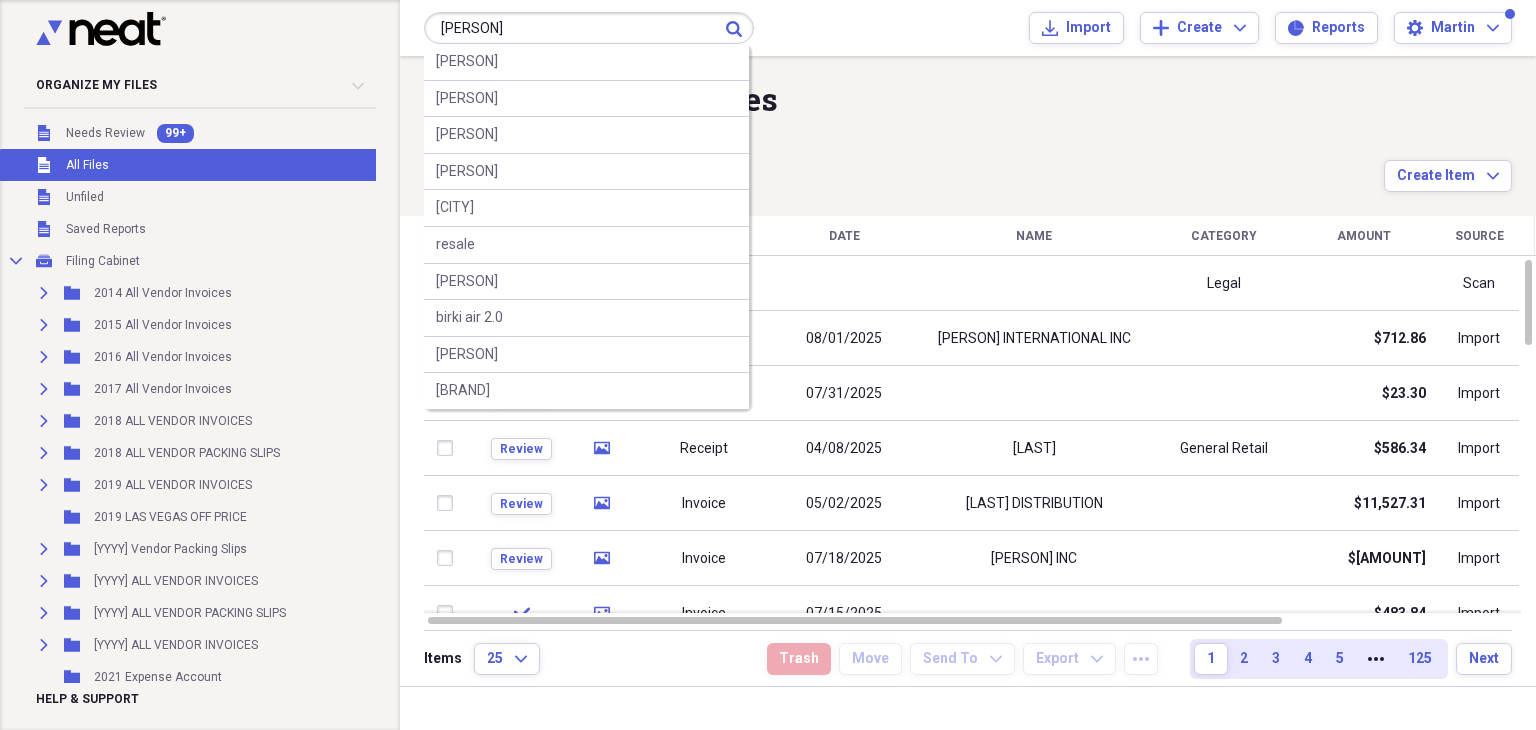type on "[PERSON]" 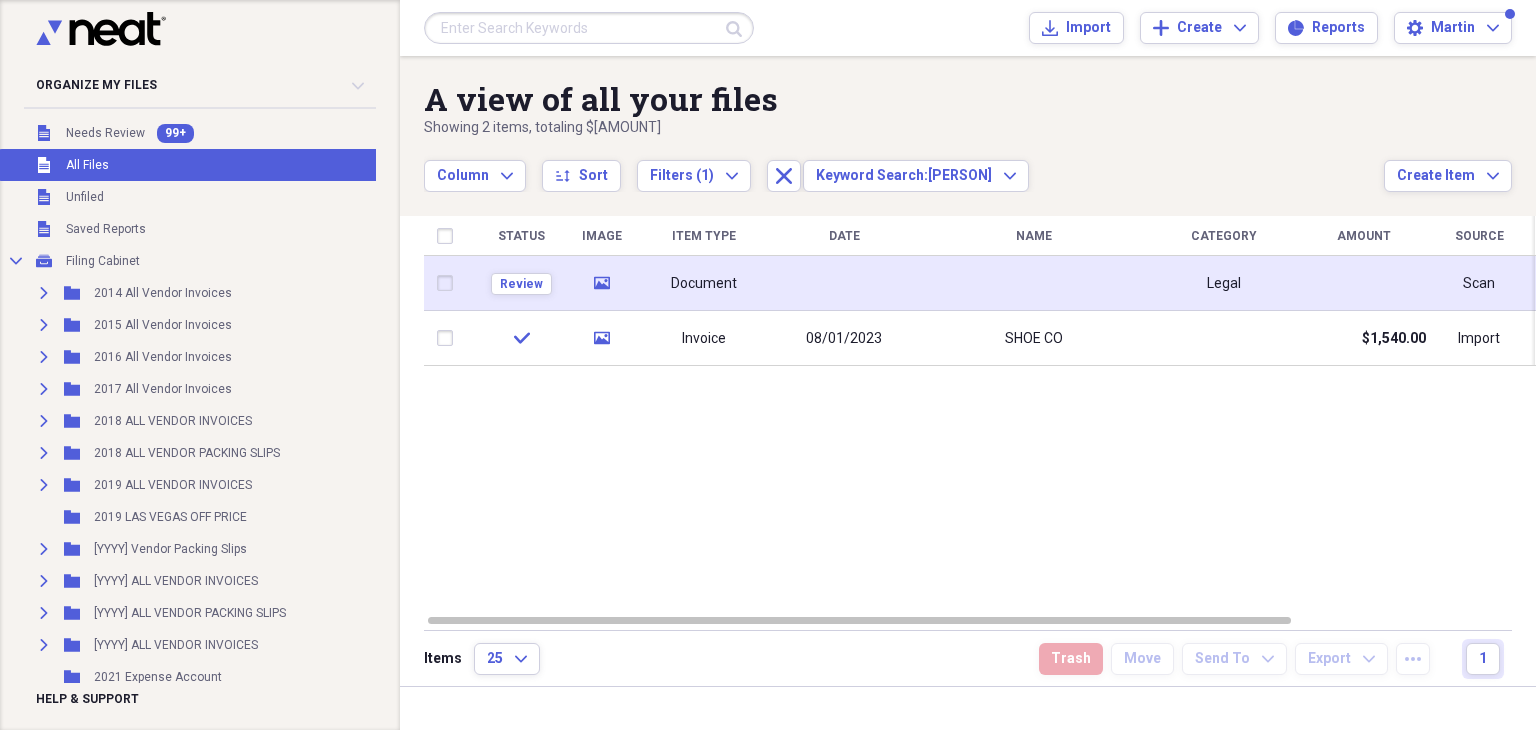 click at bounding box center [1034, 283] 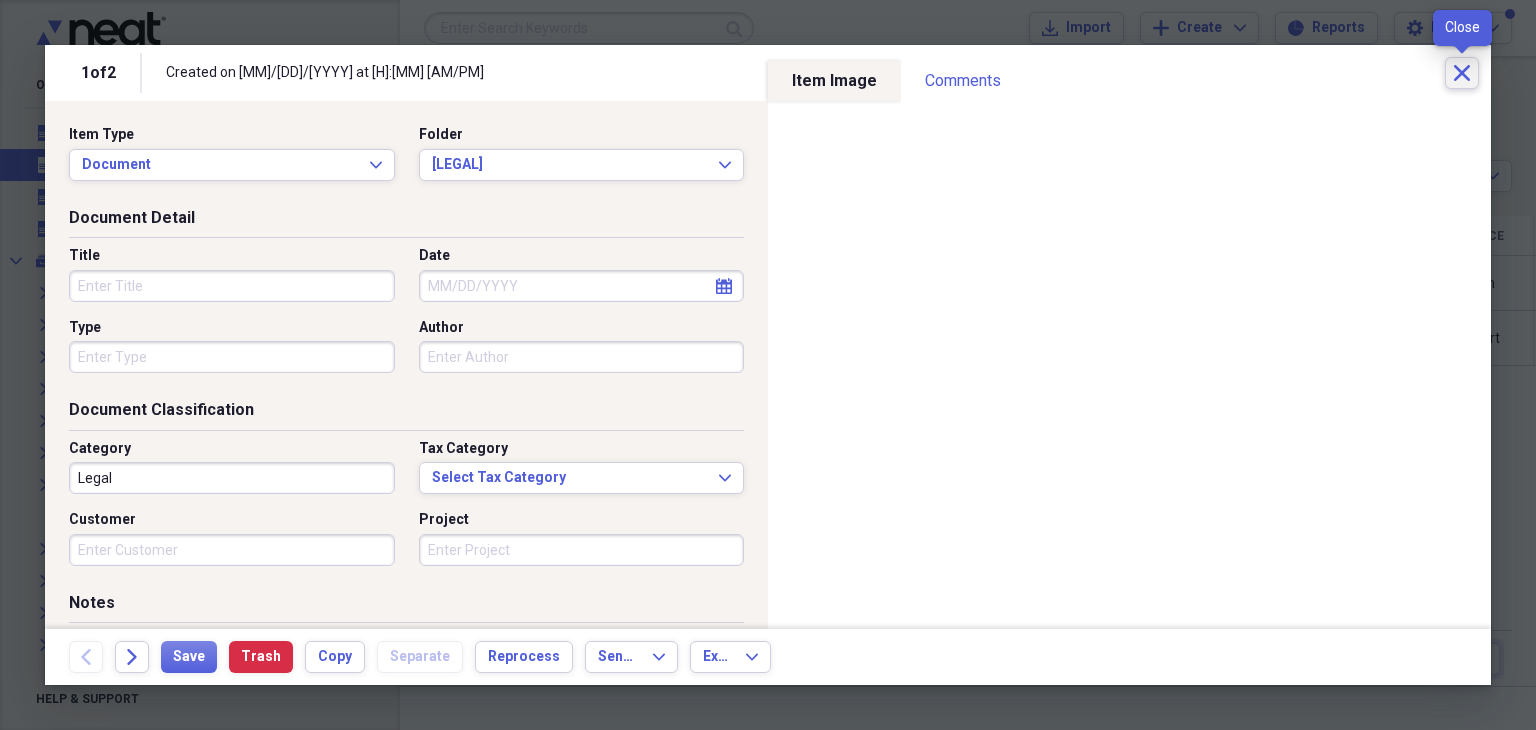 click on "Close" at bounding box center (1462, 73) 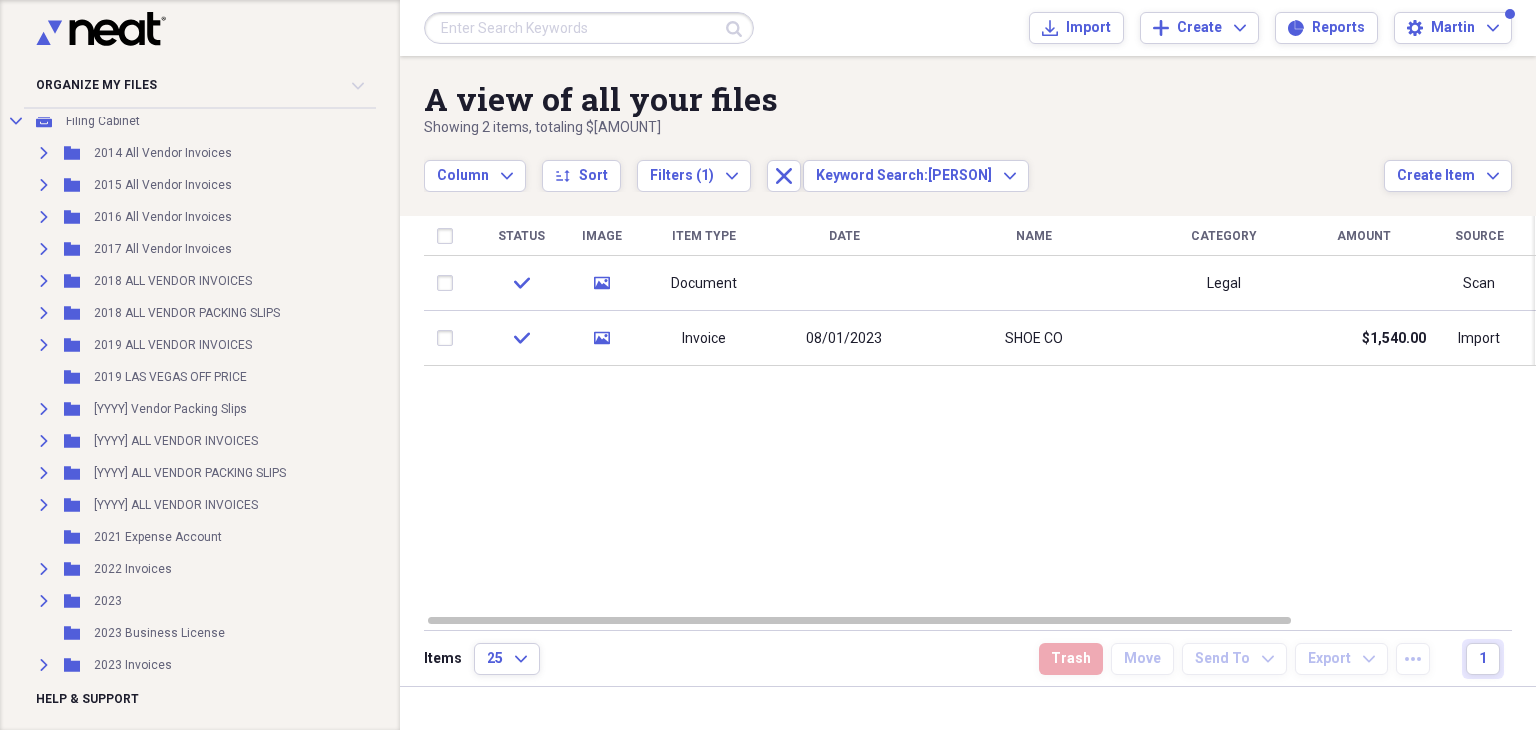 scroll, scrollTop: 300, scrollLeft: 0, axis: vertical 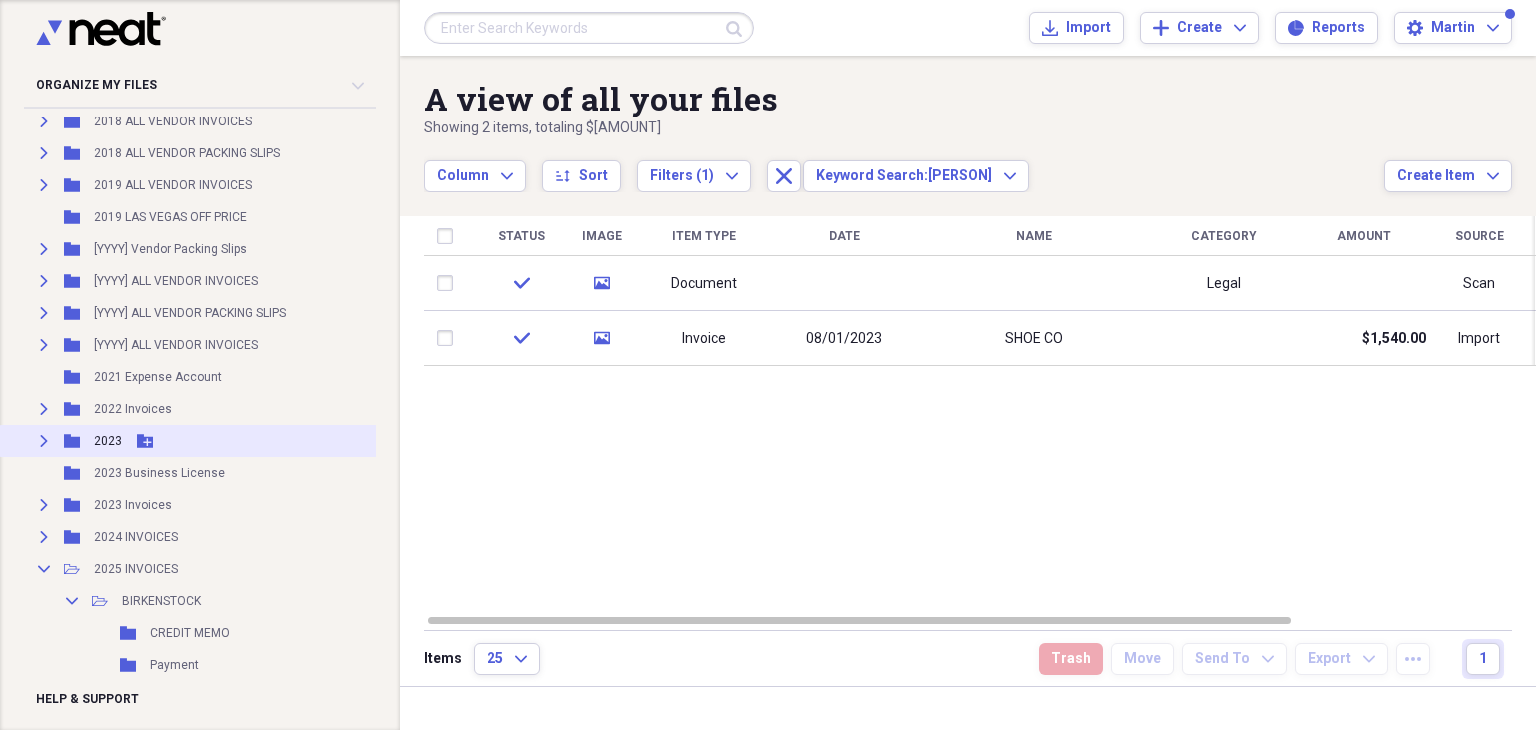 click on "Expand" at bounding box center (44, 441) 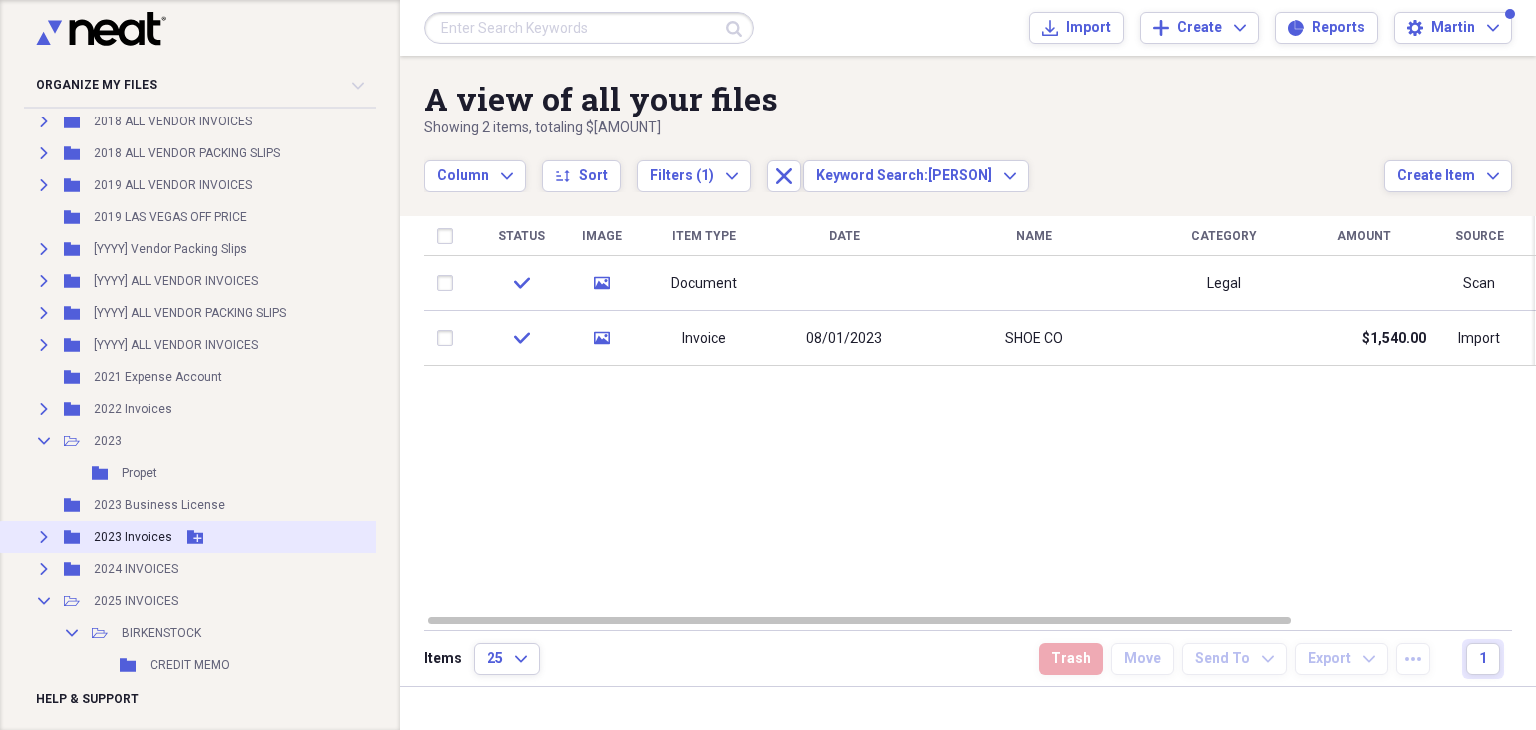 click on "Expand" 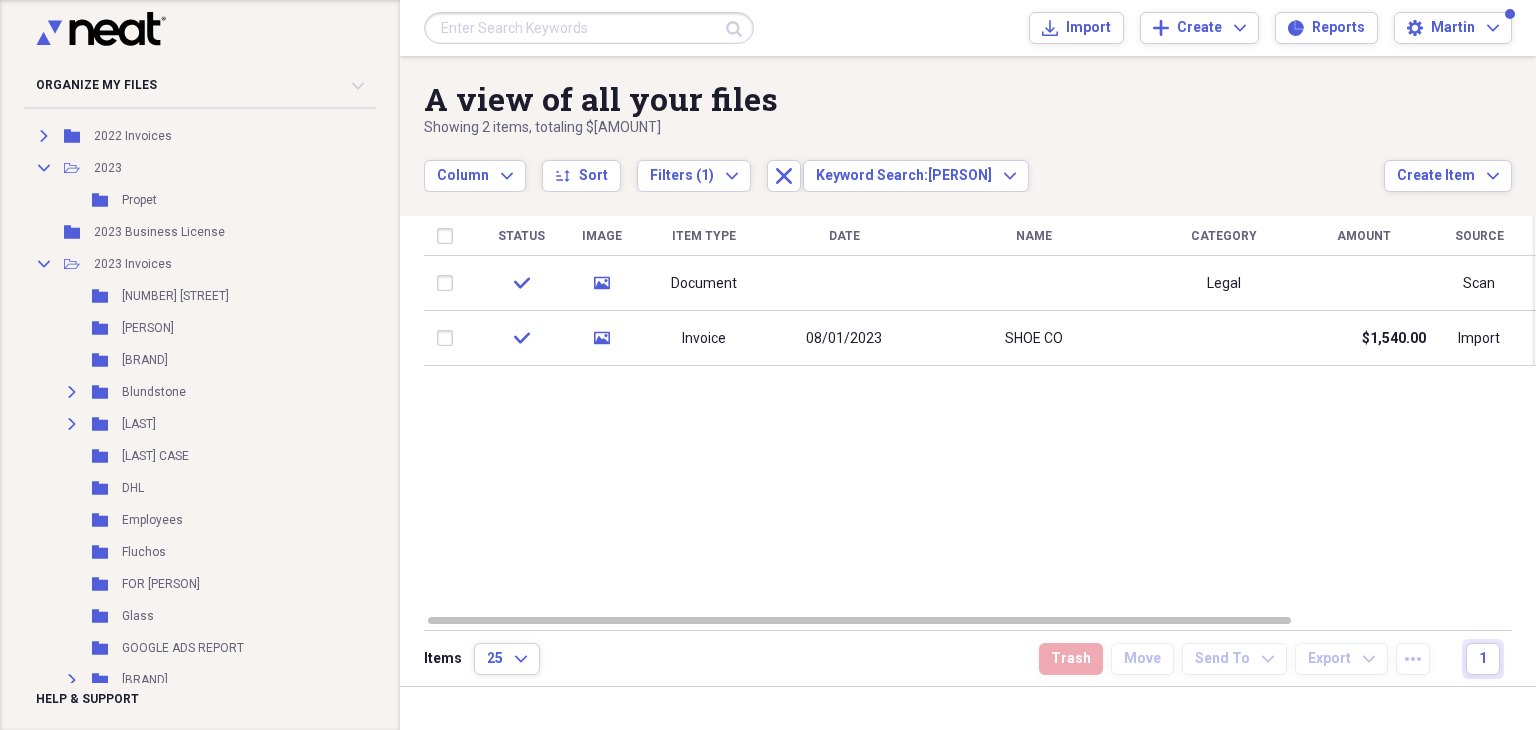 scroll, scrollTop: 584, scrollLeft: 0, axis: vertical 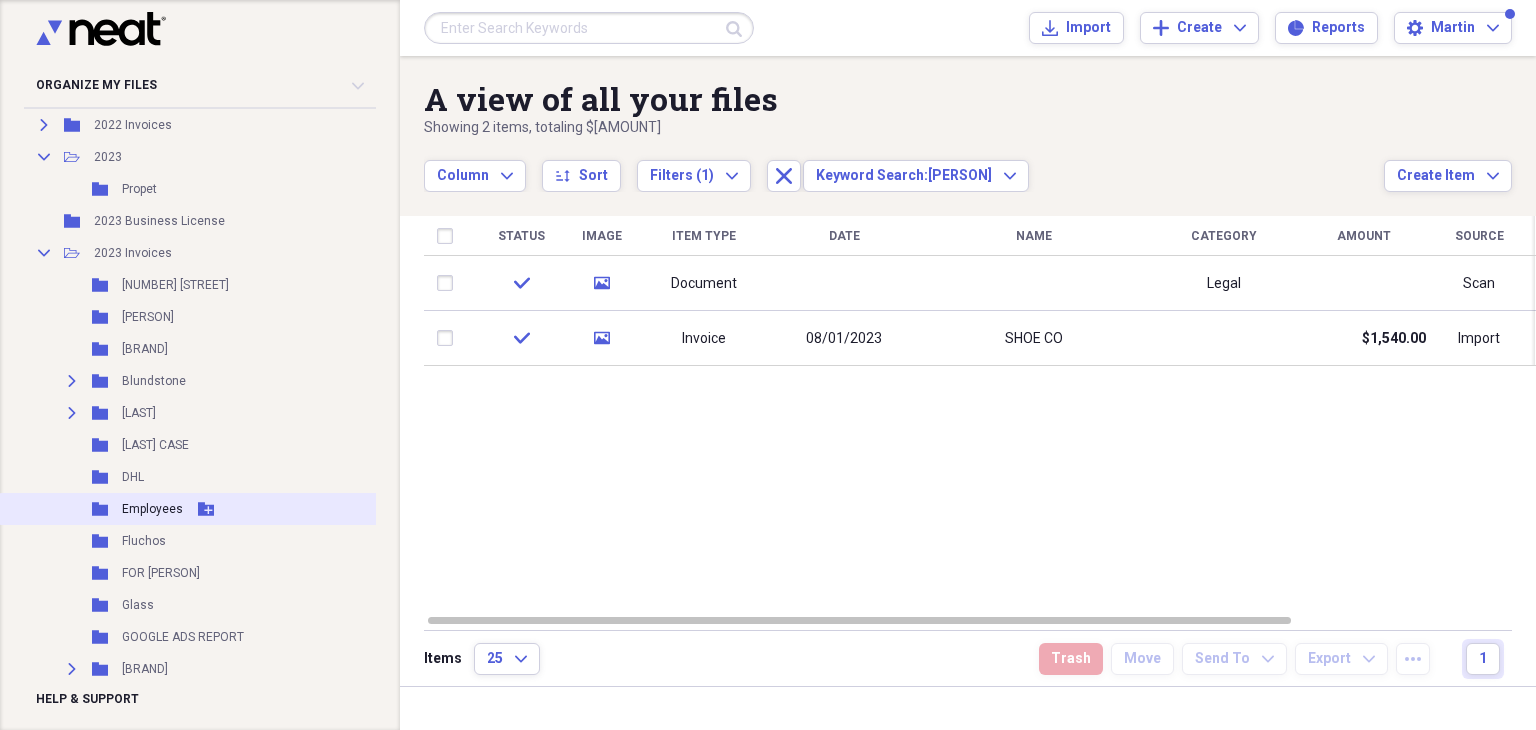 click on "Employees" at bounding box center [152, 509] 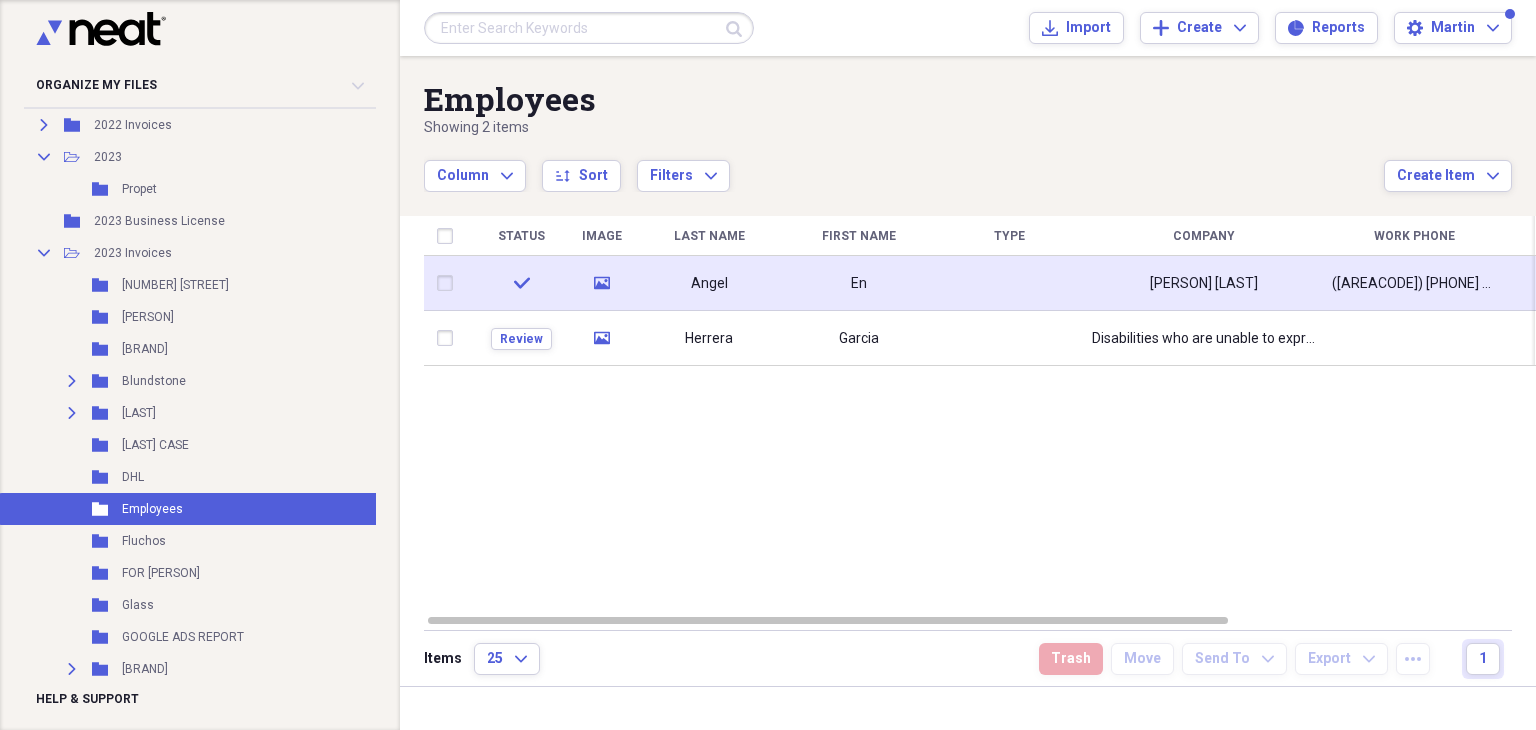 click on "En" at bounding box center (859, 283) 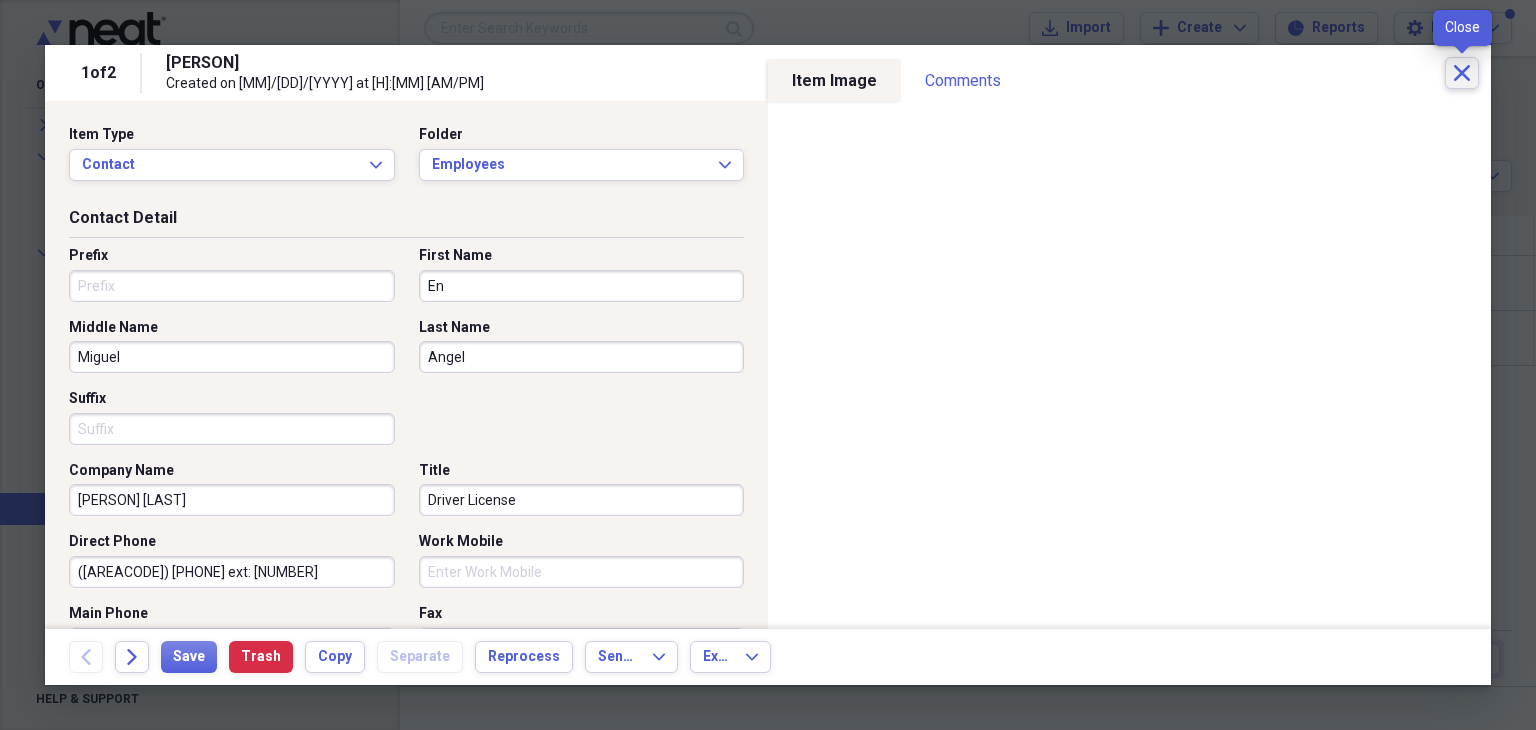 click 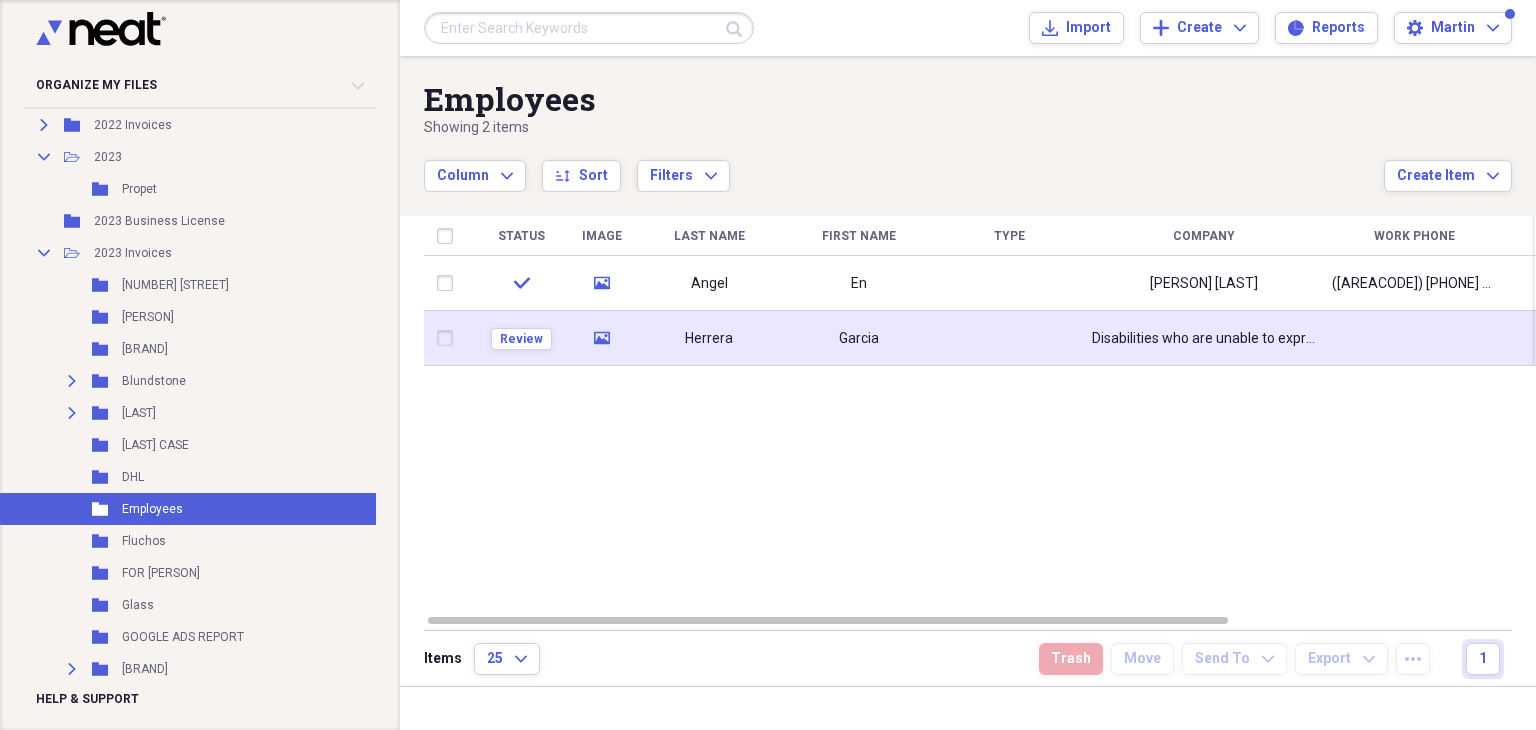 click on "Garcia" at bounding box center [859, 338] 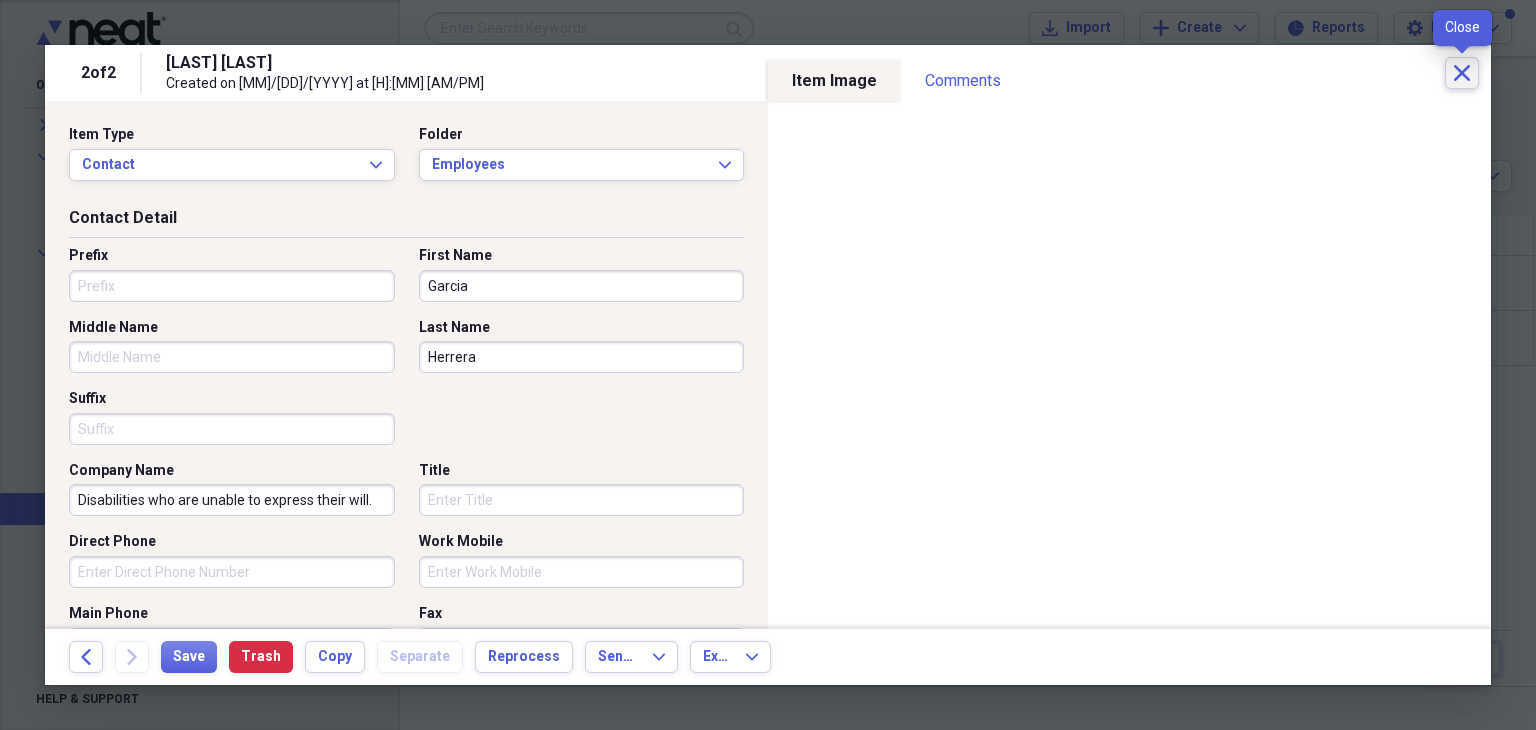 click 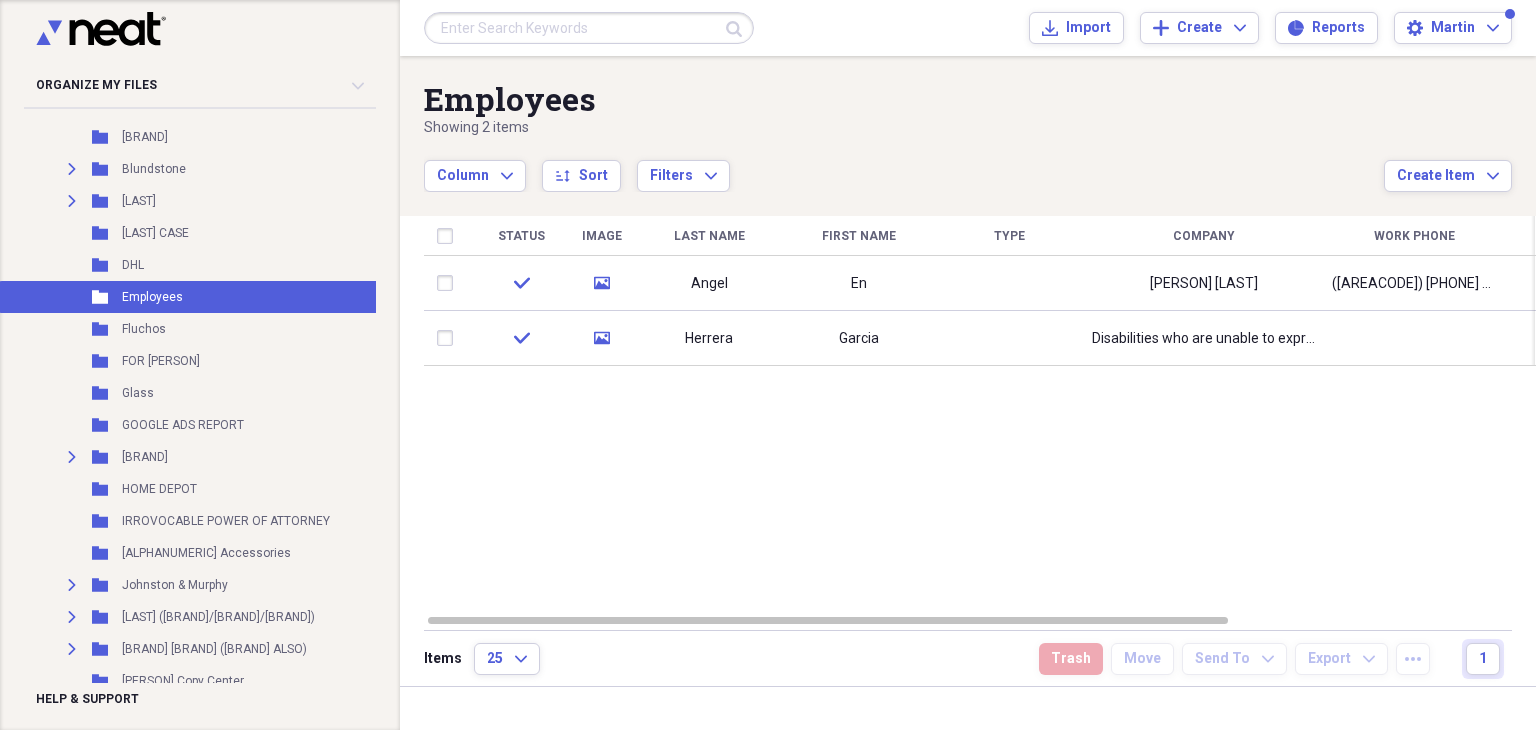 scroll, scrollTop: 827, scrollLeft: 0, axis: vertical 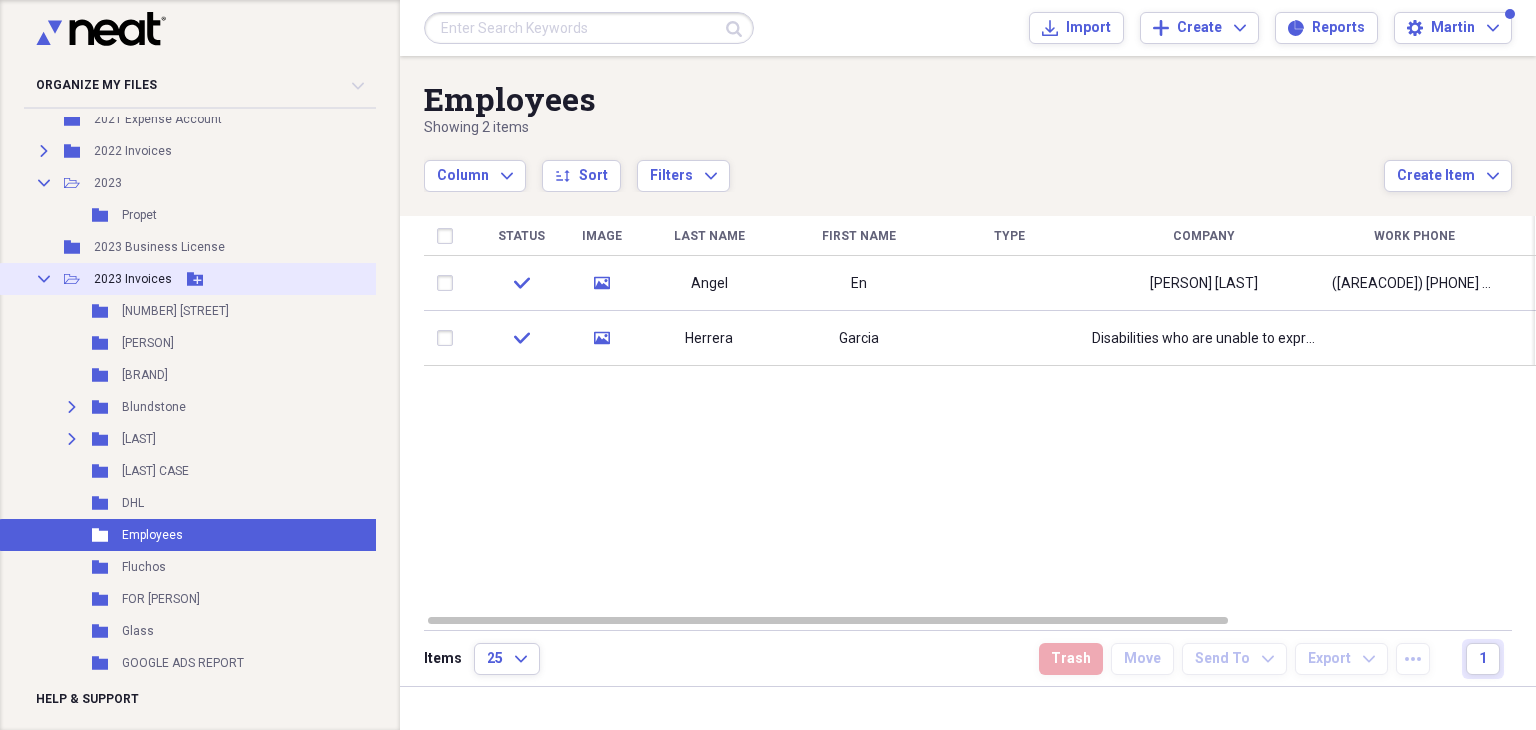 click 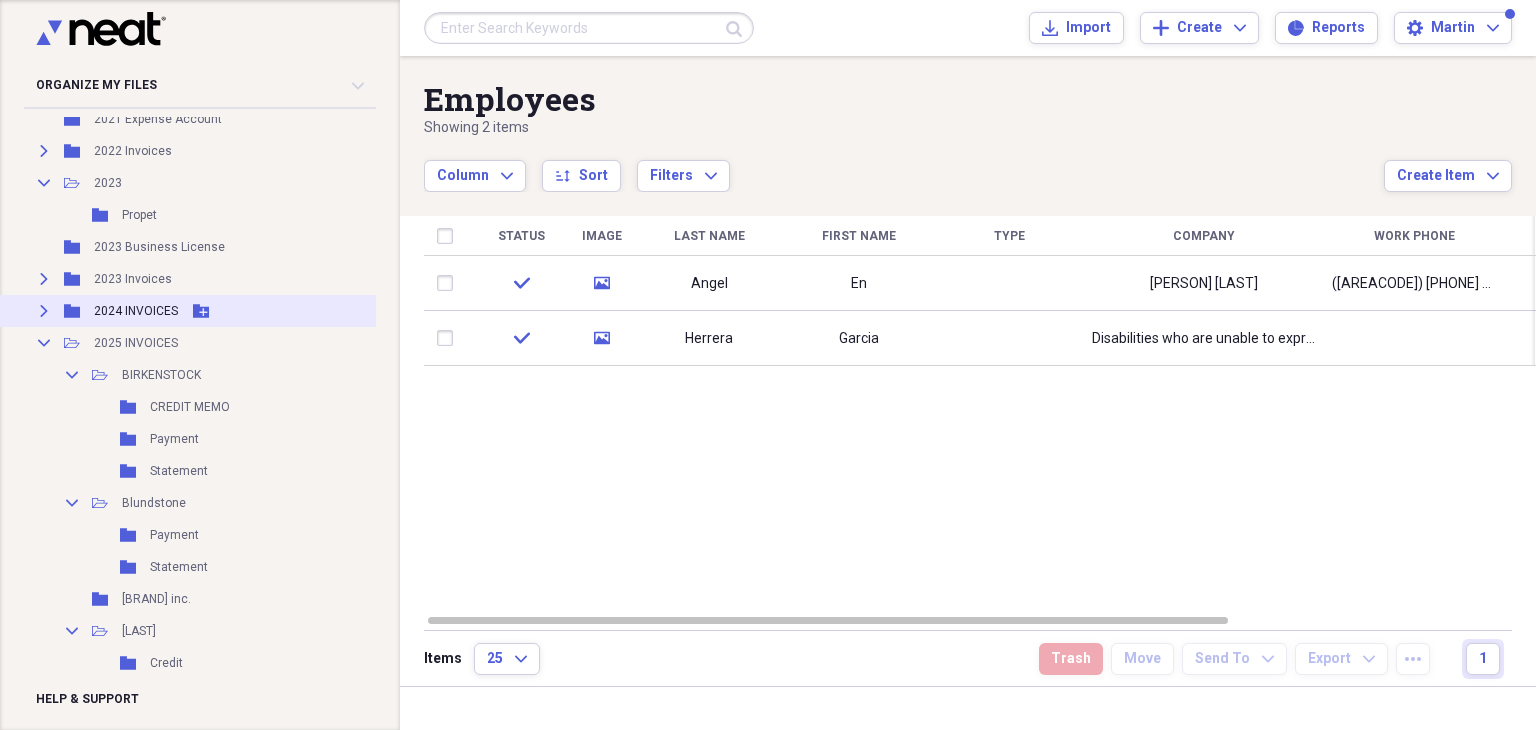 click on "Expand" at bounding box center [44, 311] 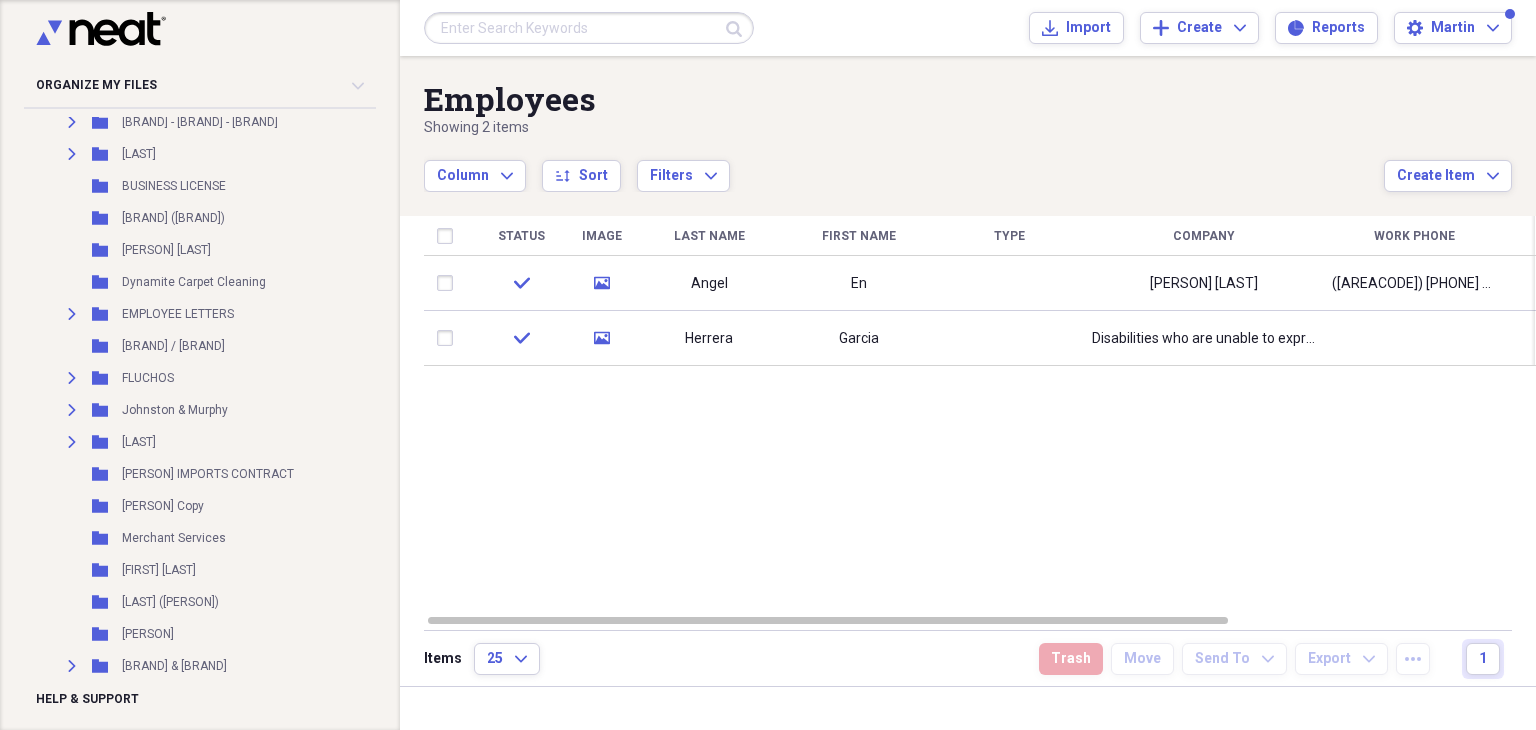 scroll, scrollTop: 1023, scrollLeft: 0, axis: vertical 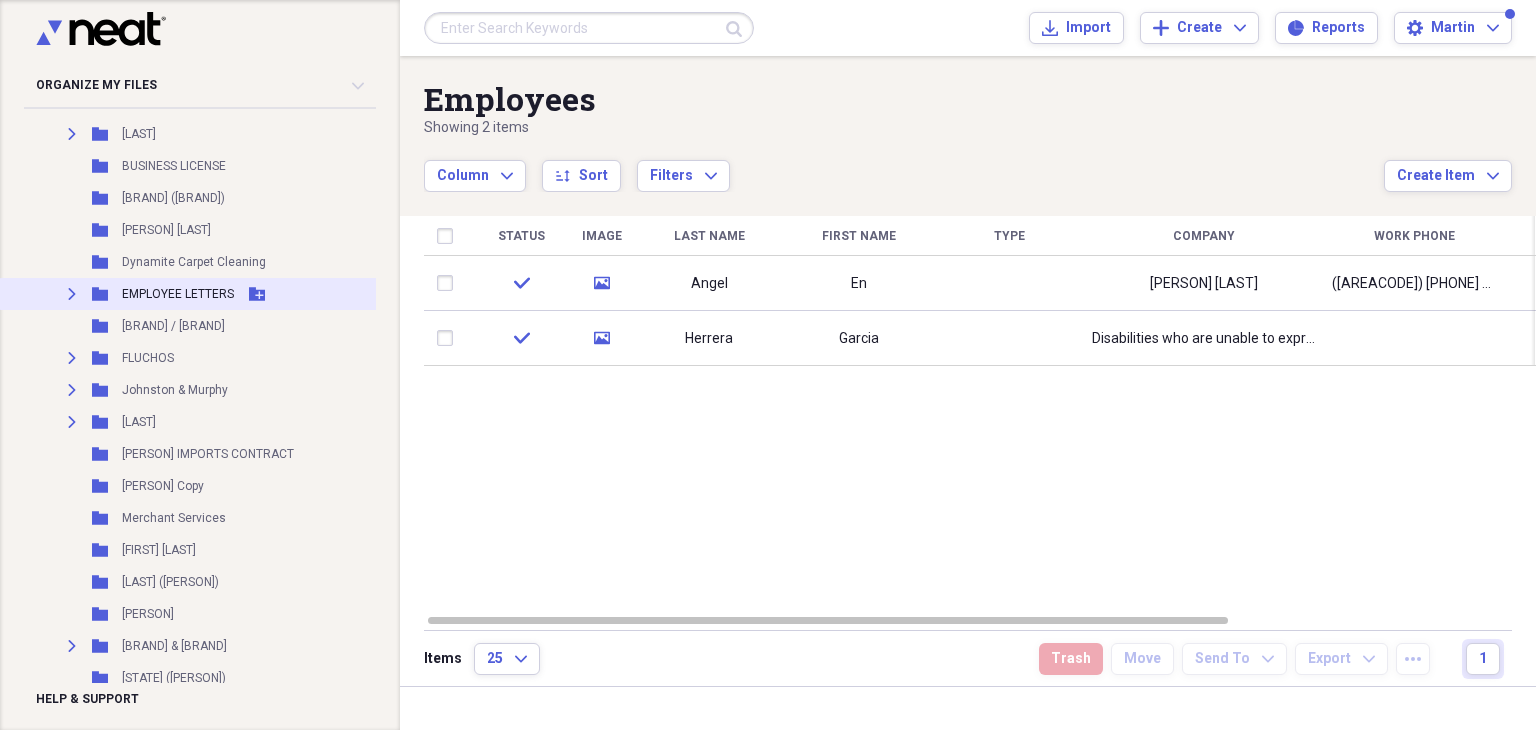 click 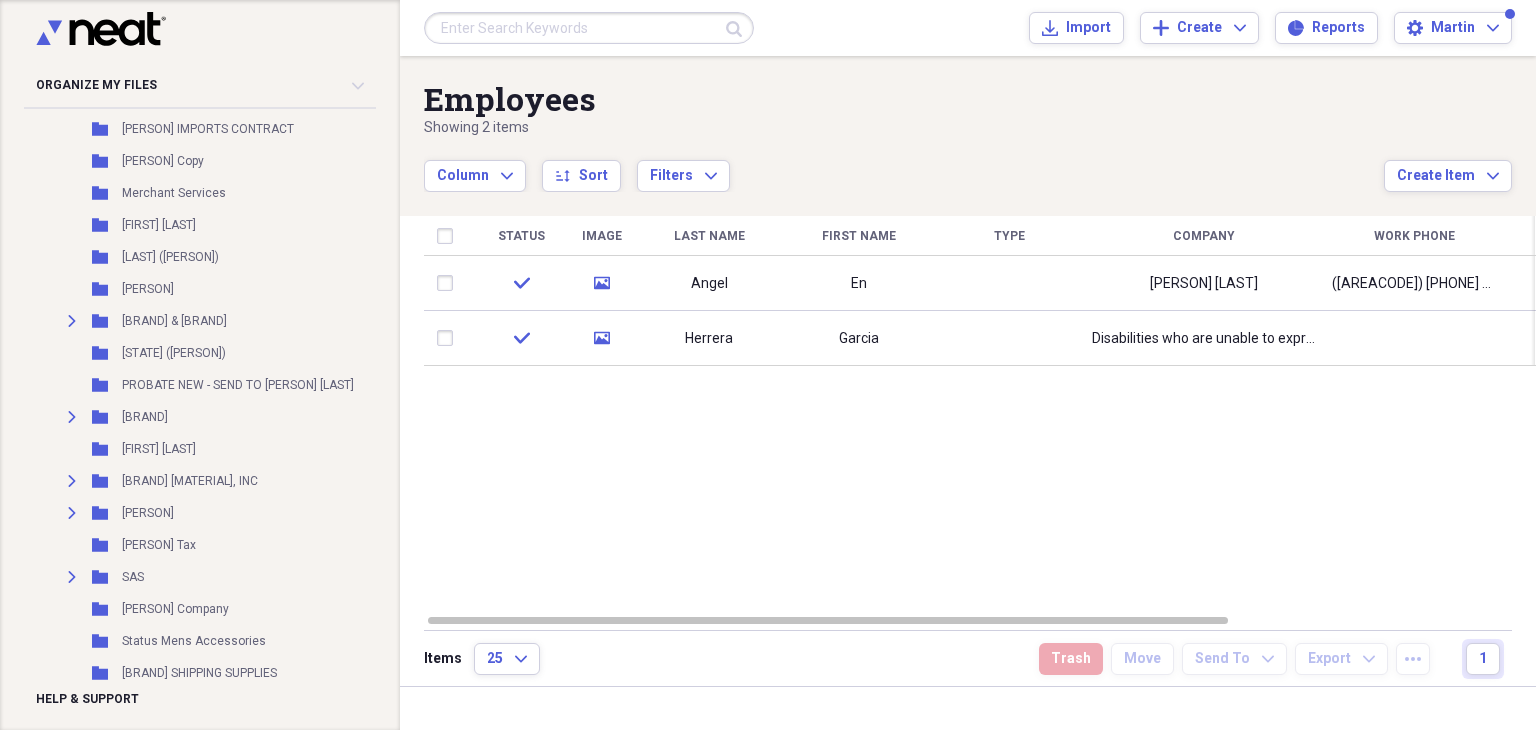 scroll, scrollTop: 1480, scrollLeft: 0, axis: vertical 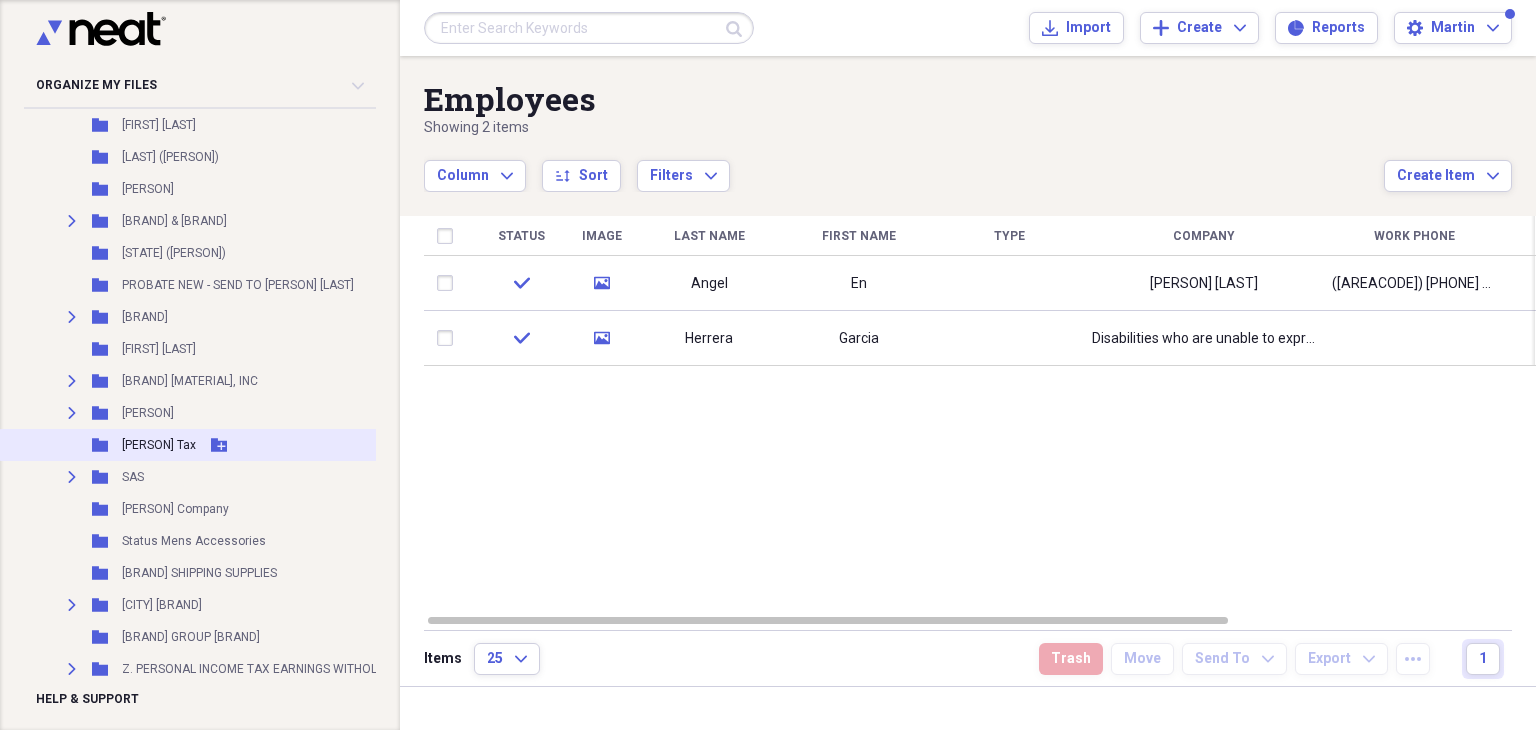 click on "[PERSON] Tax" at bounding box center (159, 445) 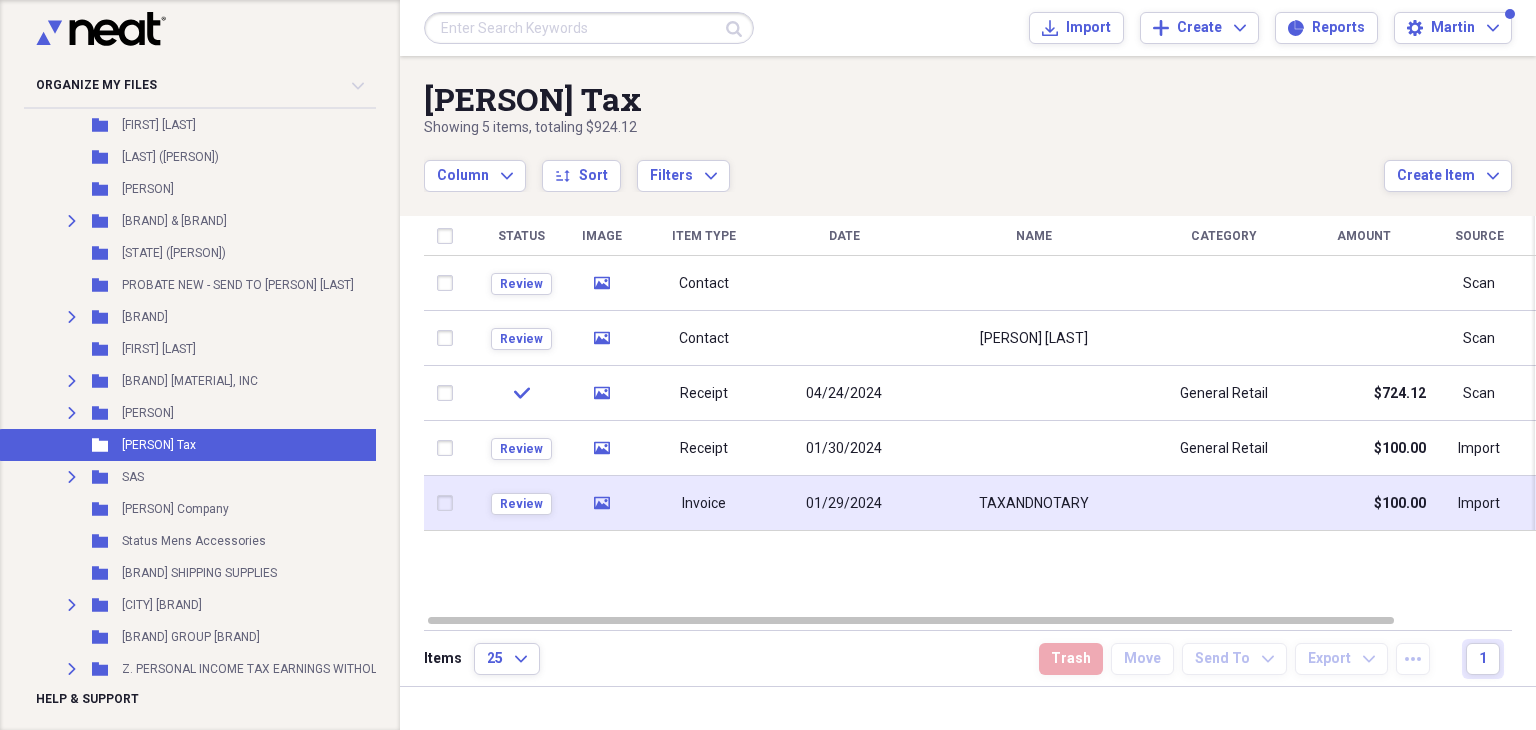 click on "Invoice" at bounding box center (704, 503) 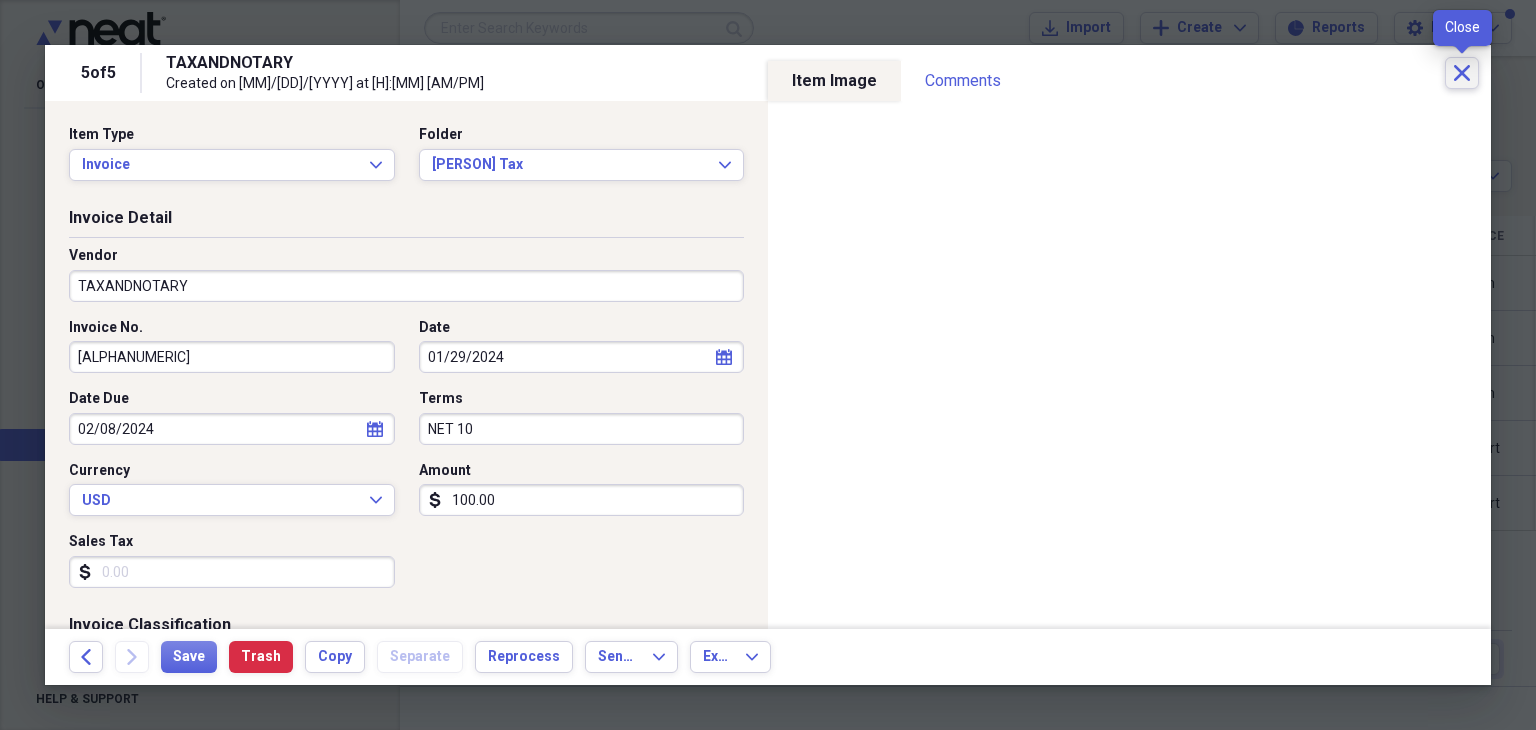 click 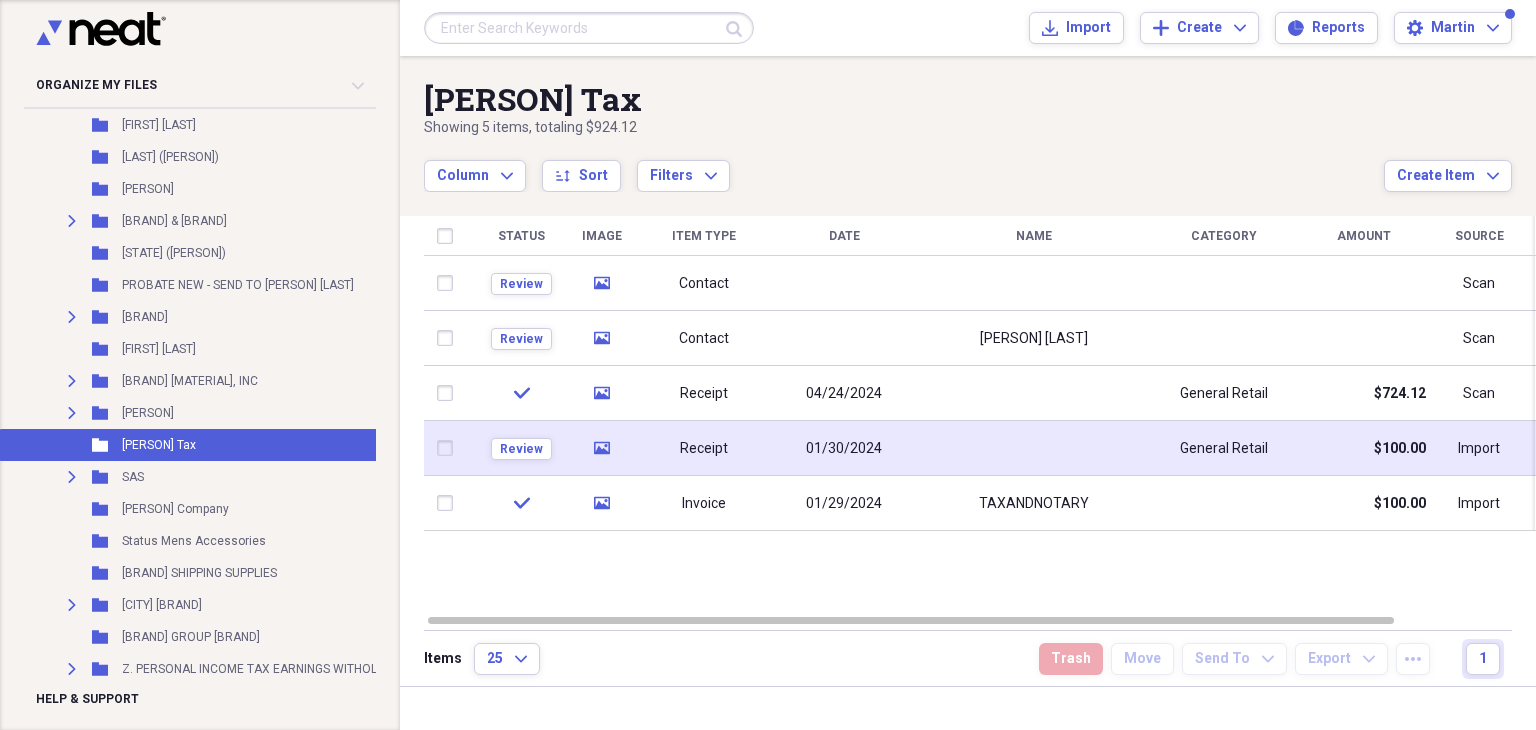 click on "01/30/2024" at bounding box center [844, 448] 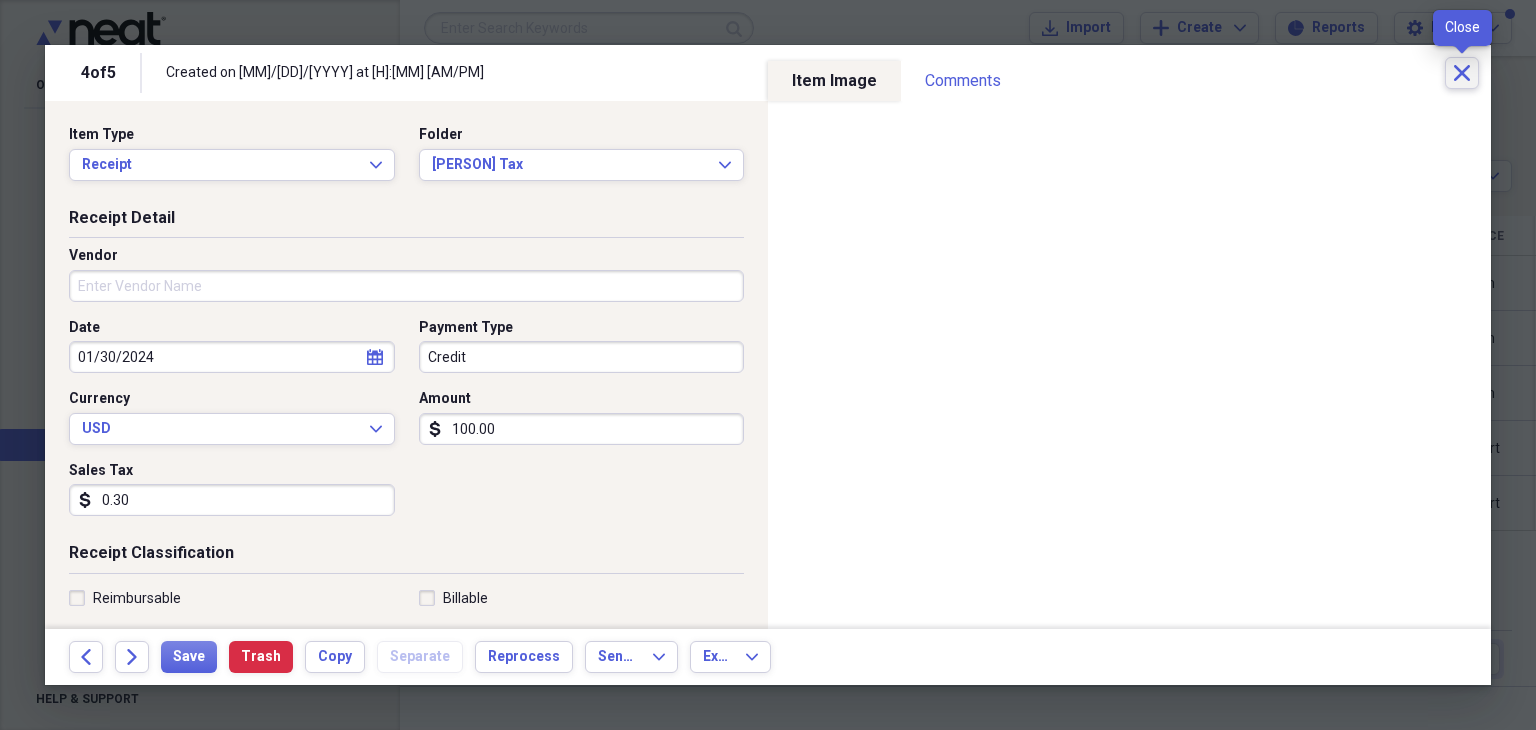 click on "Close" 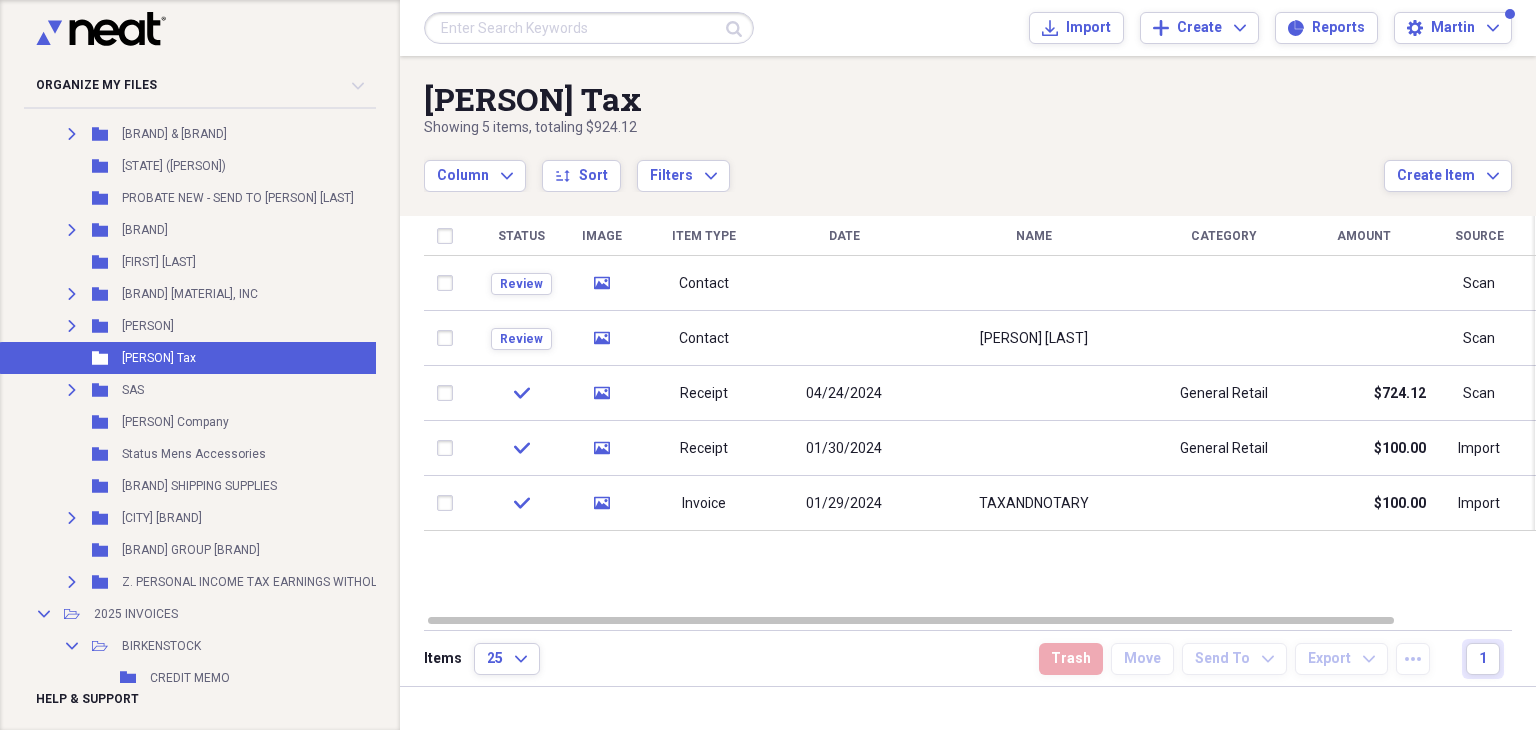 scroll, scrollTop: 1587, scrollLeft: 0, axis: vertical 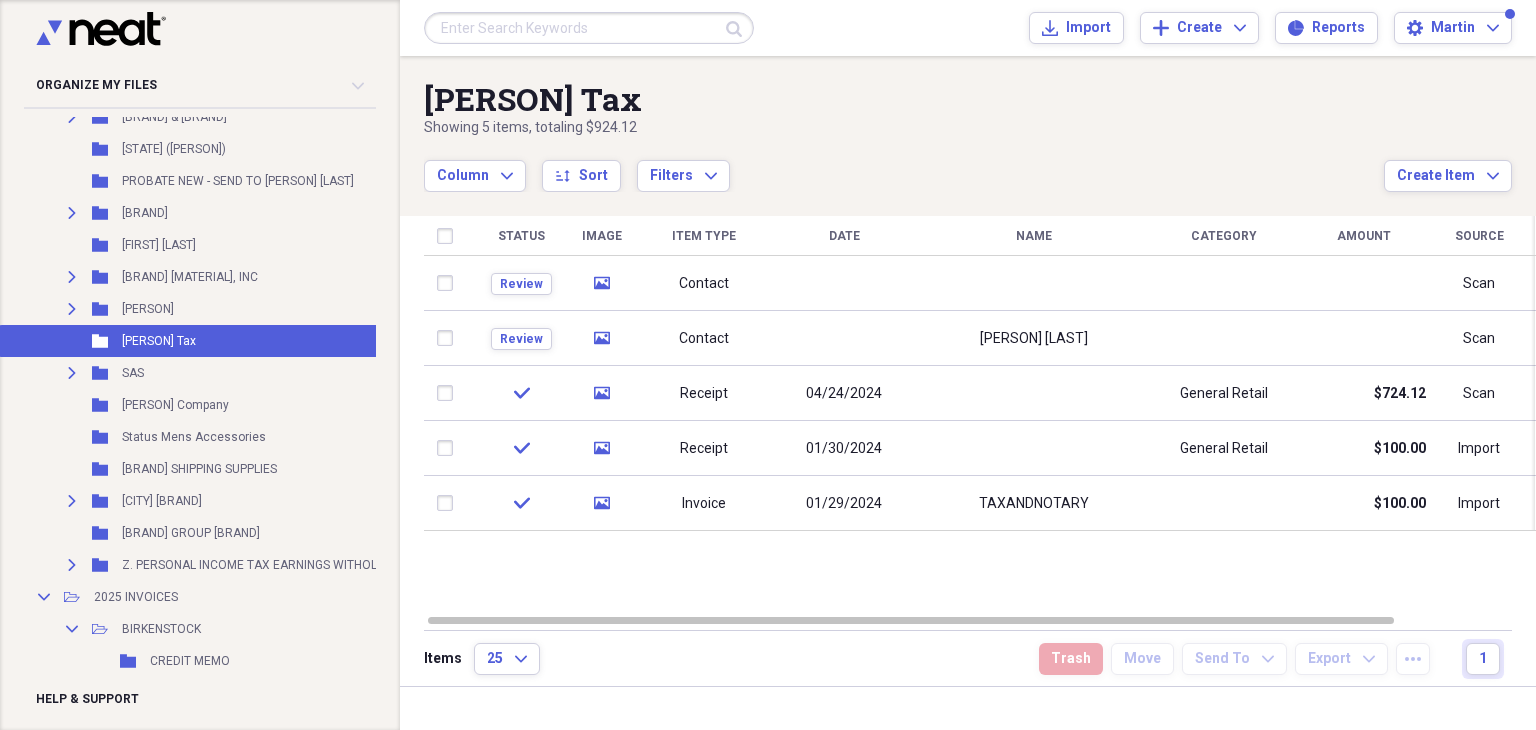 drag, startPoint x: 377, startPoint y: 281, endPoint x: 377, endPoint y: 261, distance: 20 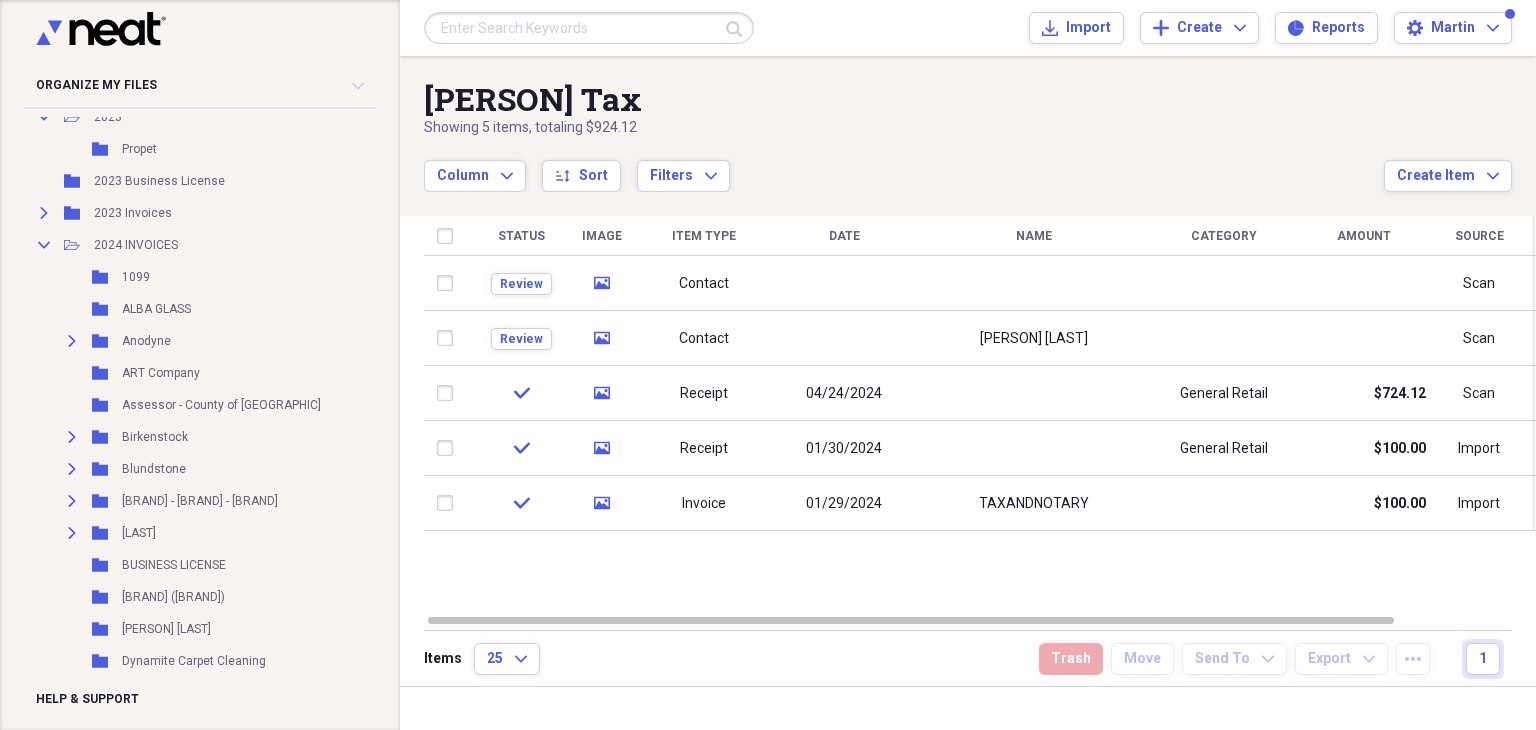 scroll, scrollTop: 474, scrollLeft: 0, axis: vertical 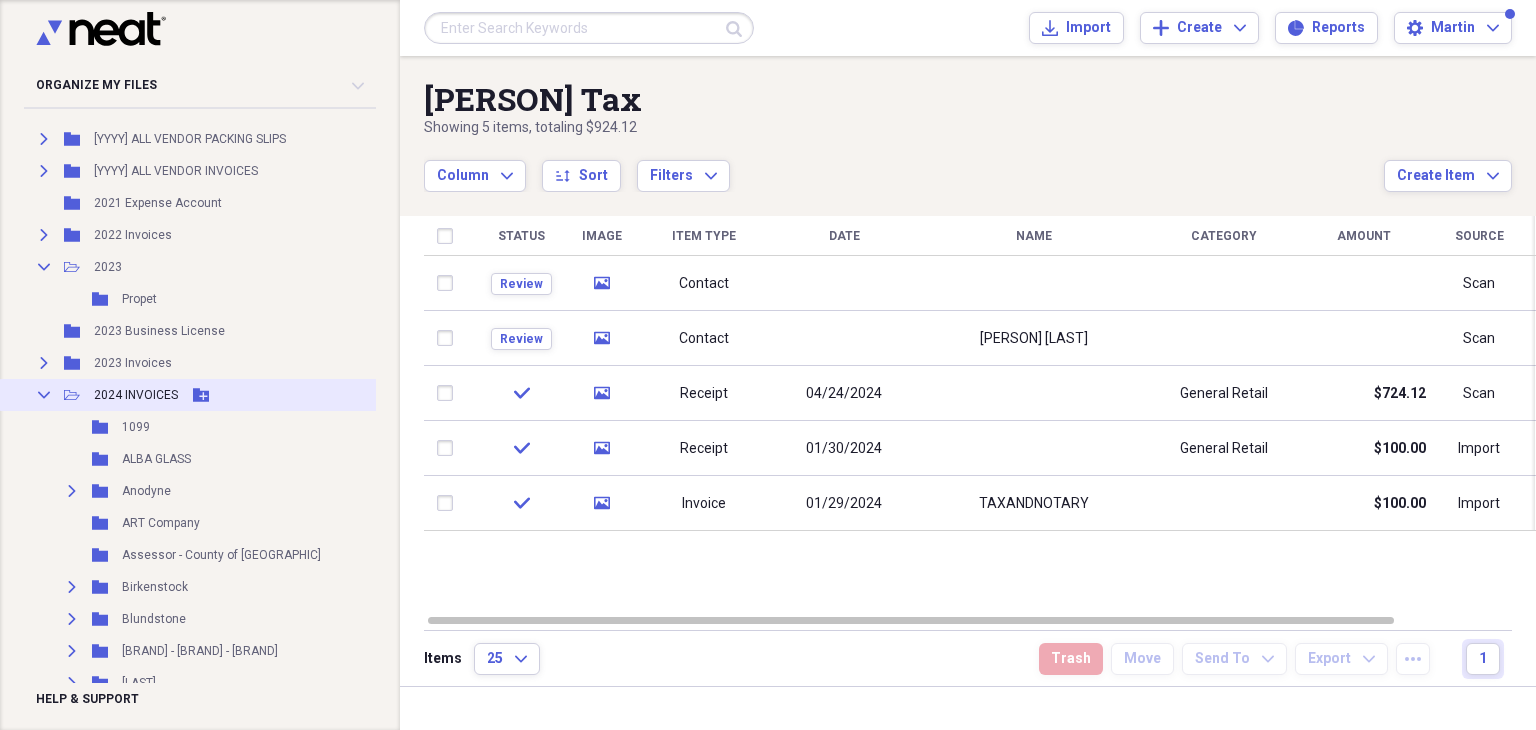 click on "Collapse" 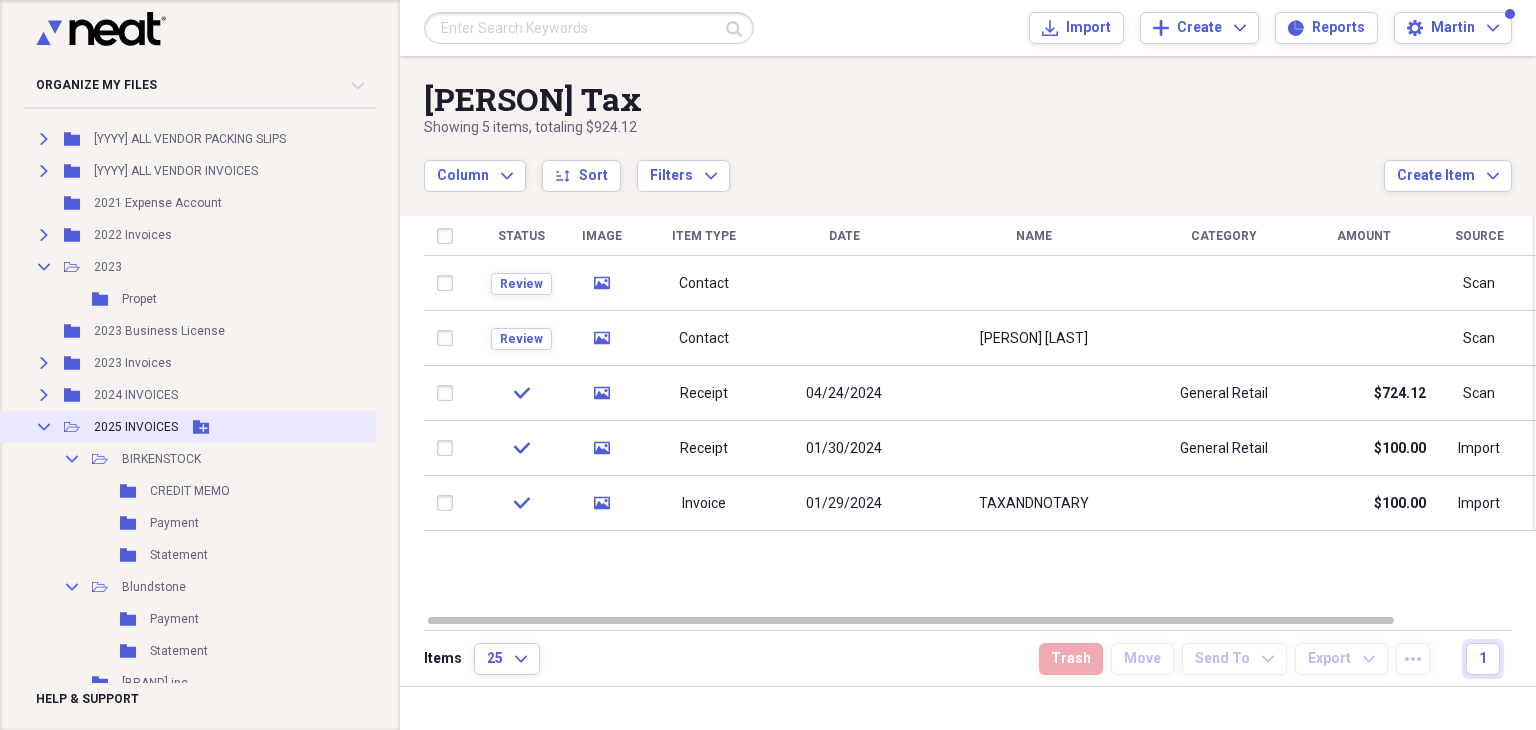 click 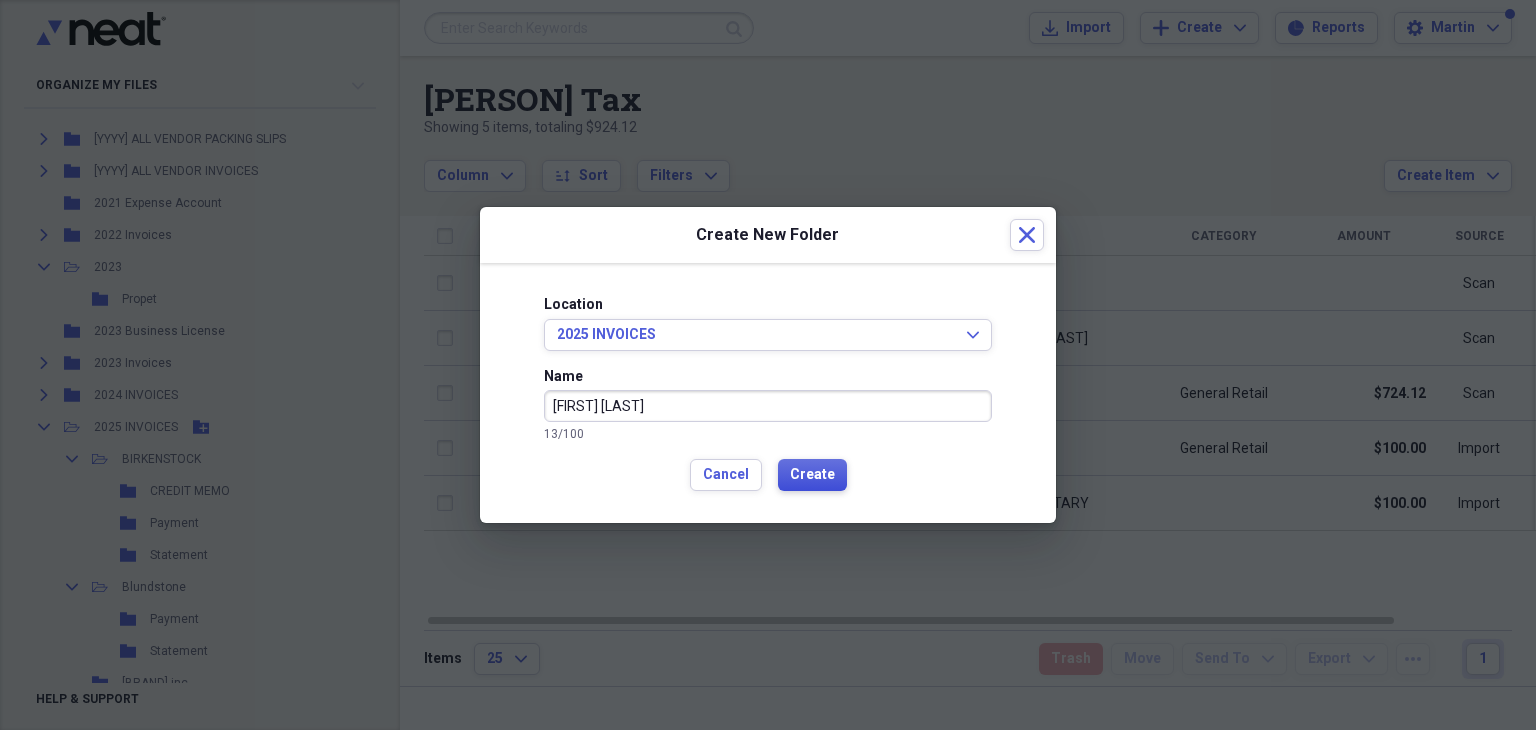 type on "[FIRST] [LAST]" 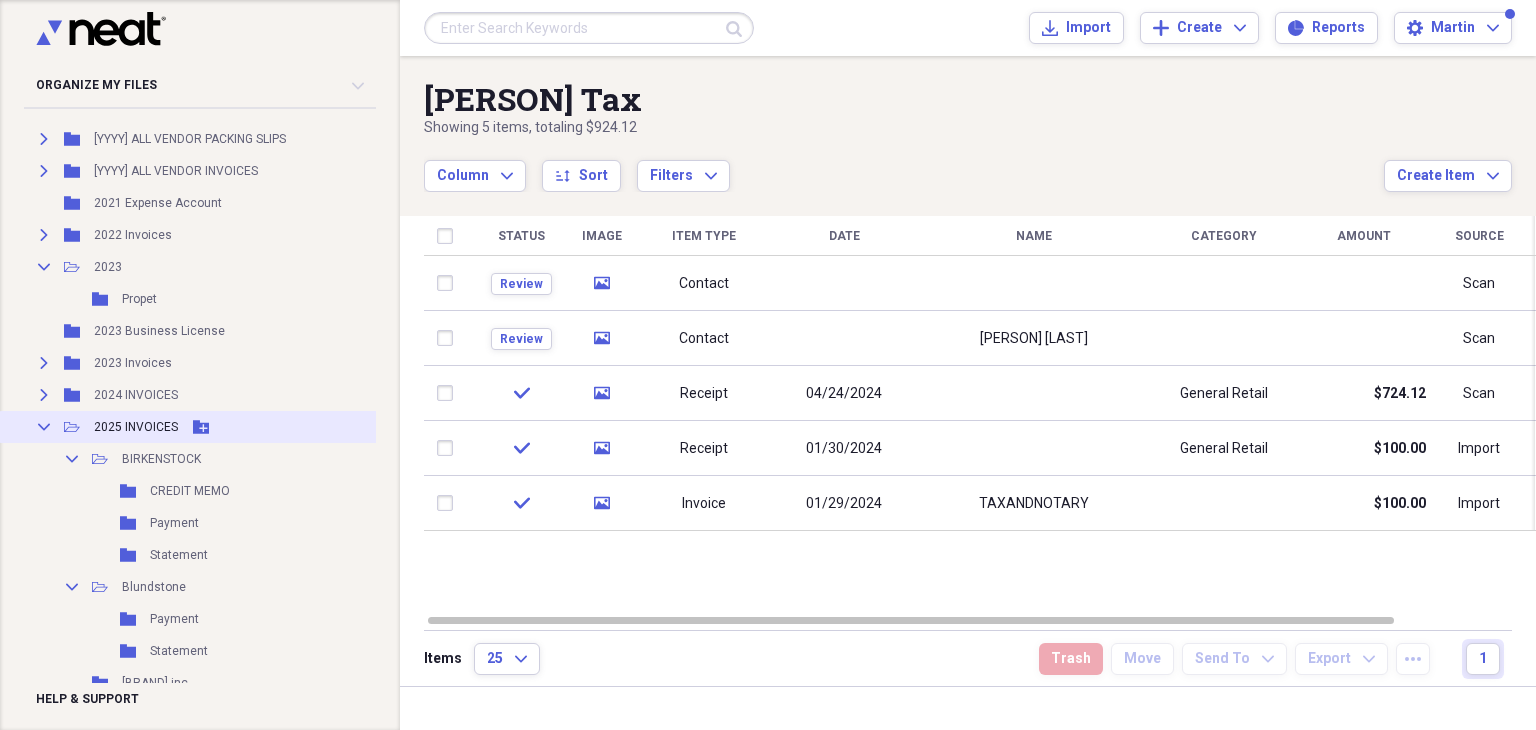 click on "Collapse" 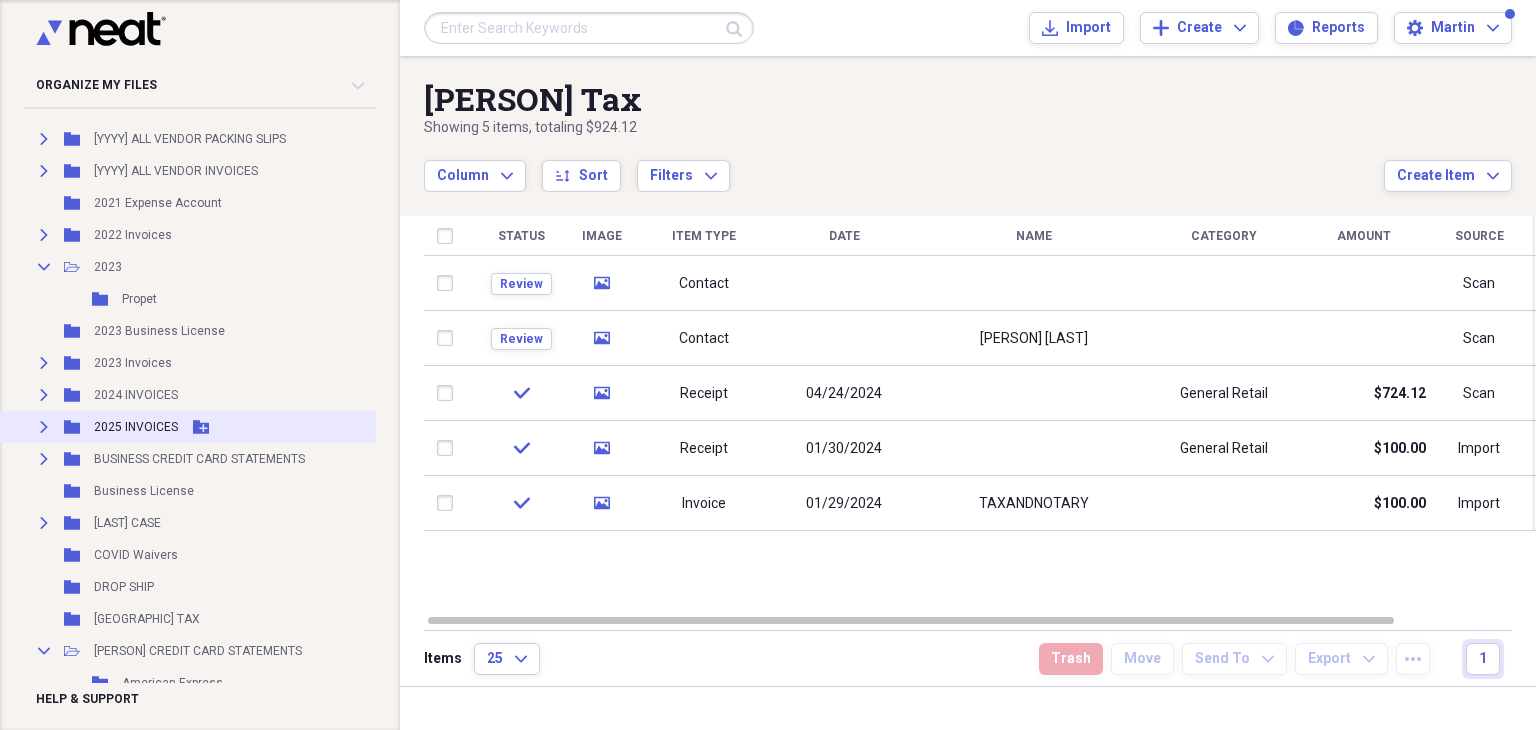 click 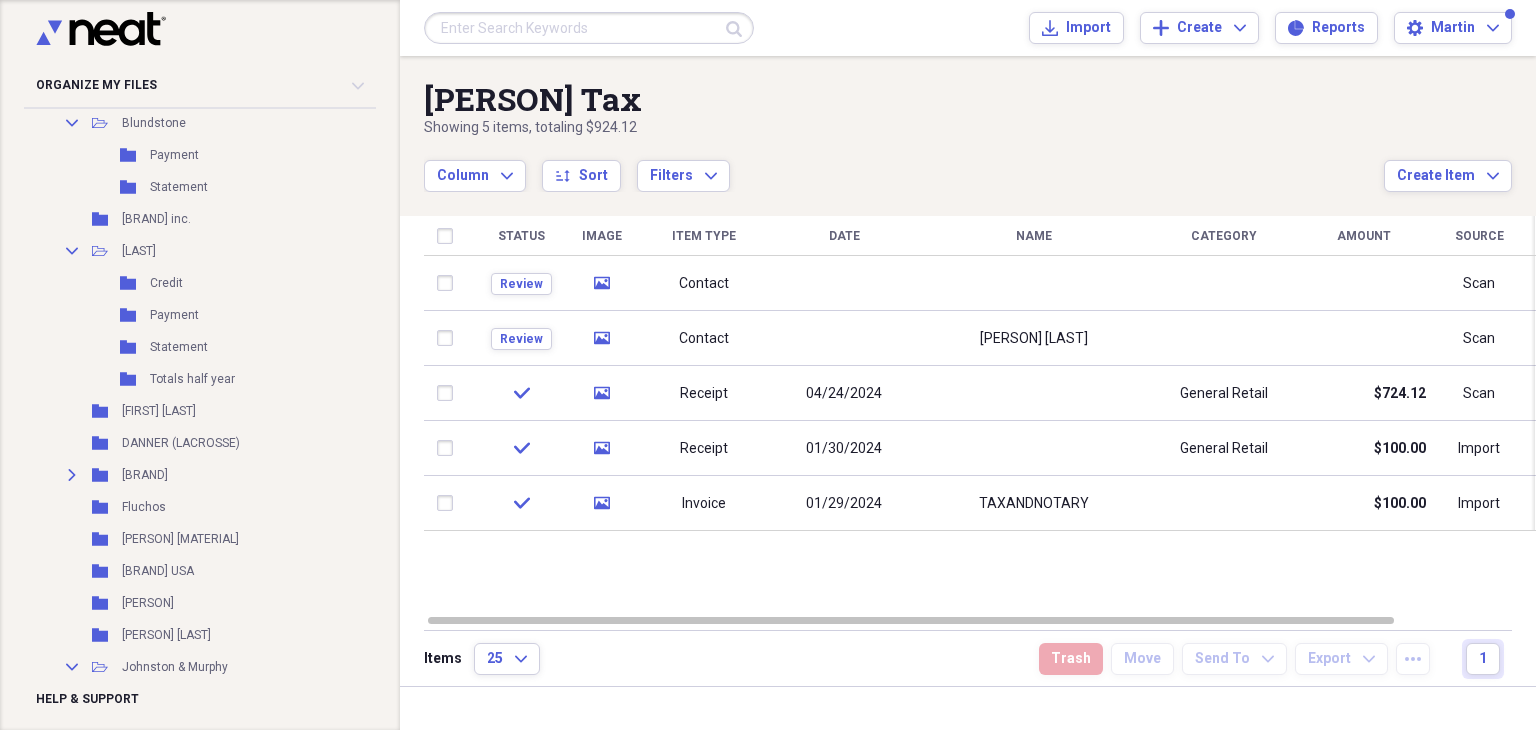 scroll, scrollTop: 945, scrollLeft: 0, axis: vertical 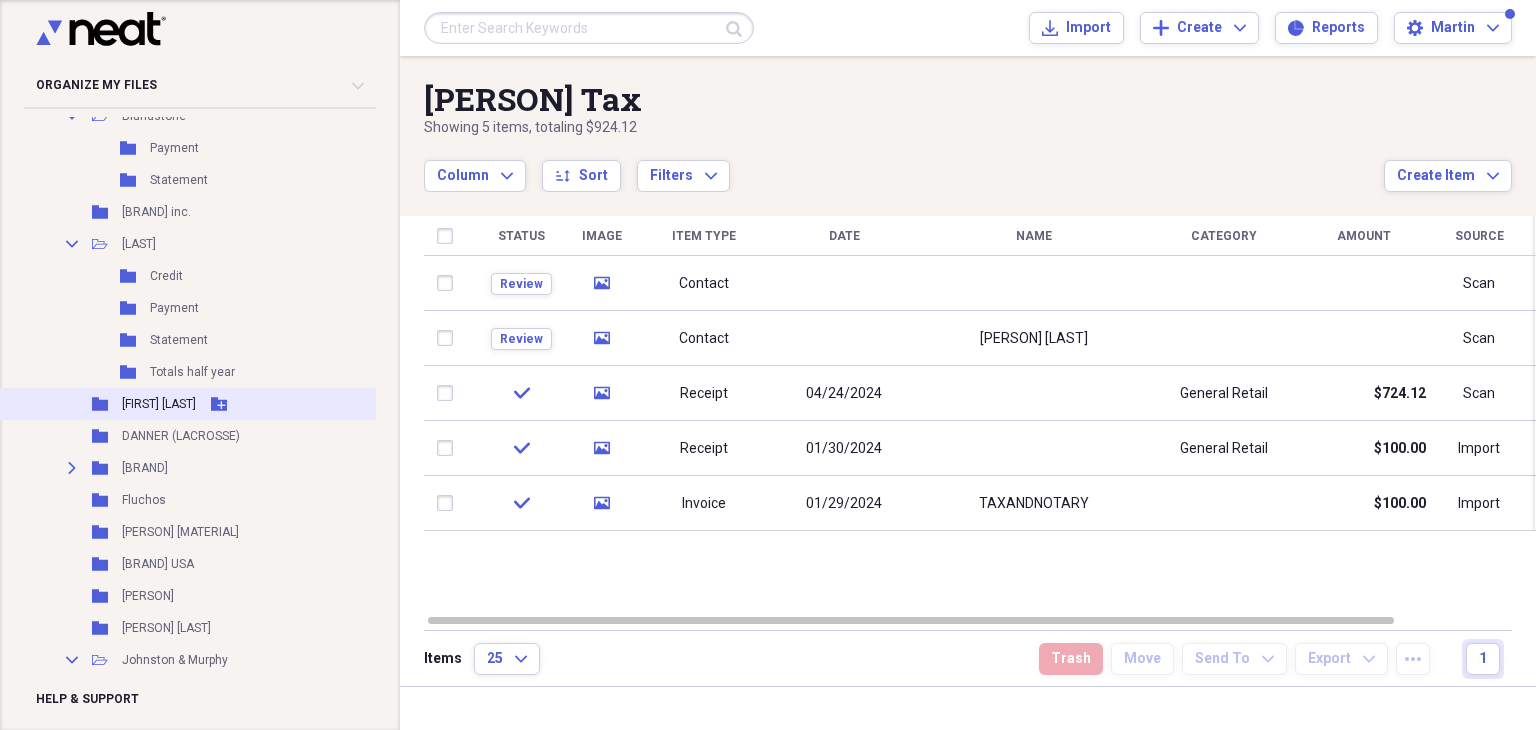 click on "[FIRST] [LAST]" at bounding box center (159, 404) 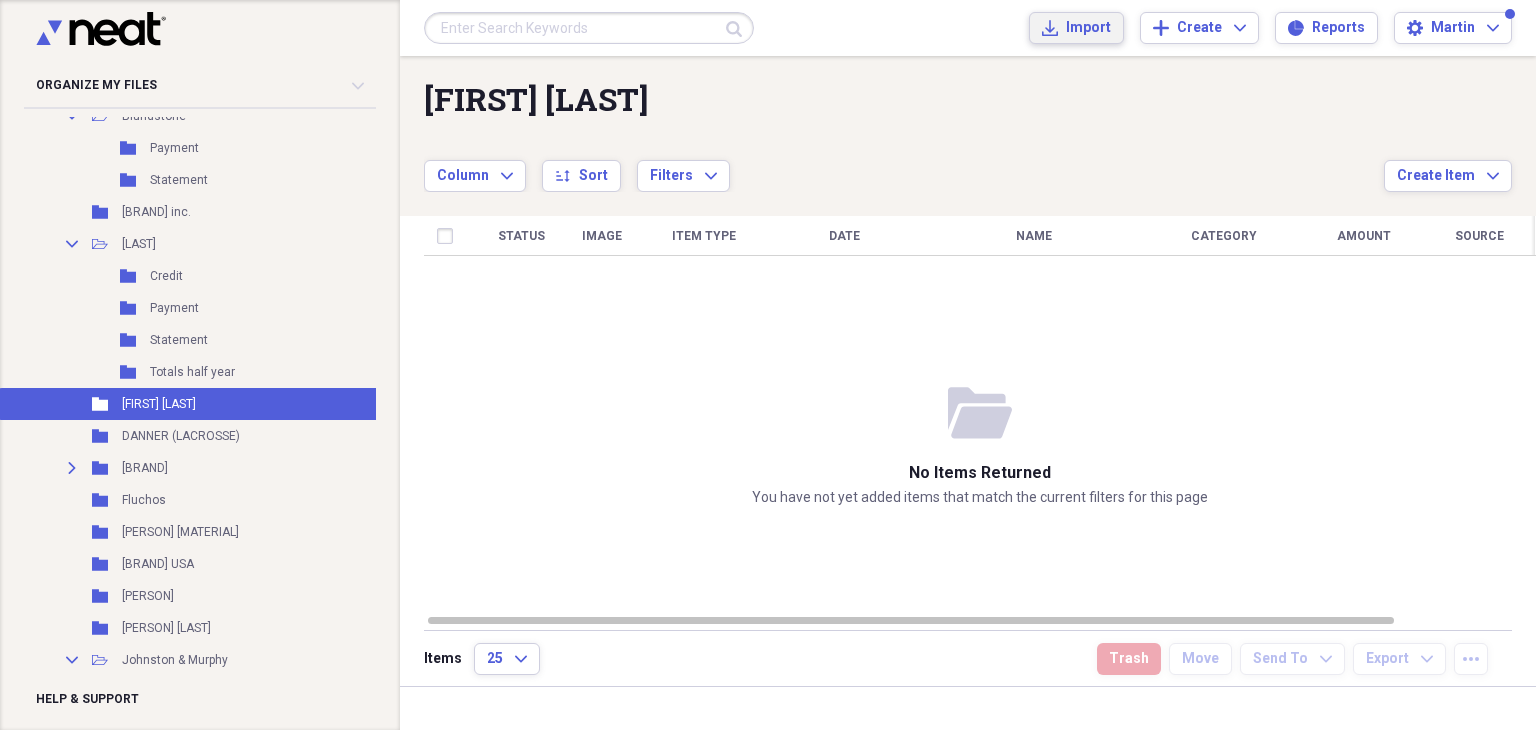 click on "Import Import" at bounding box center (1076, 28) 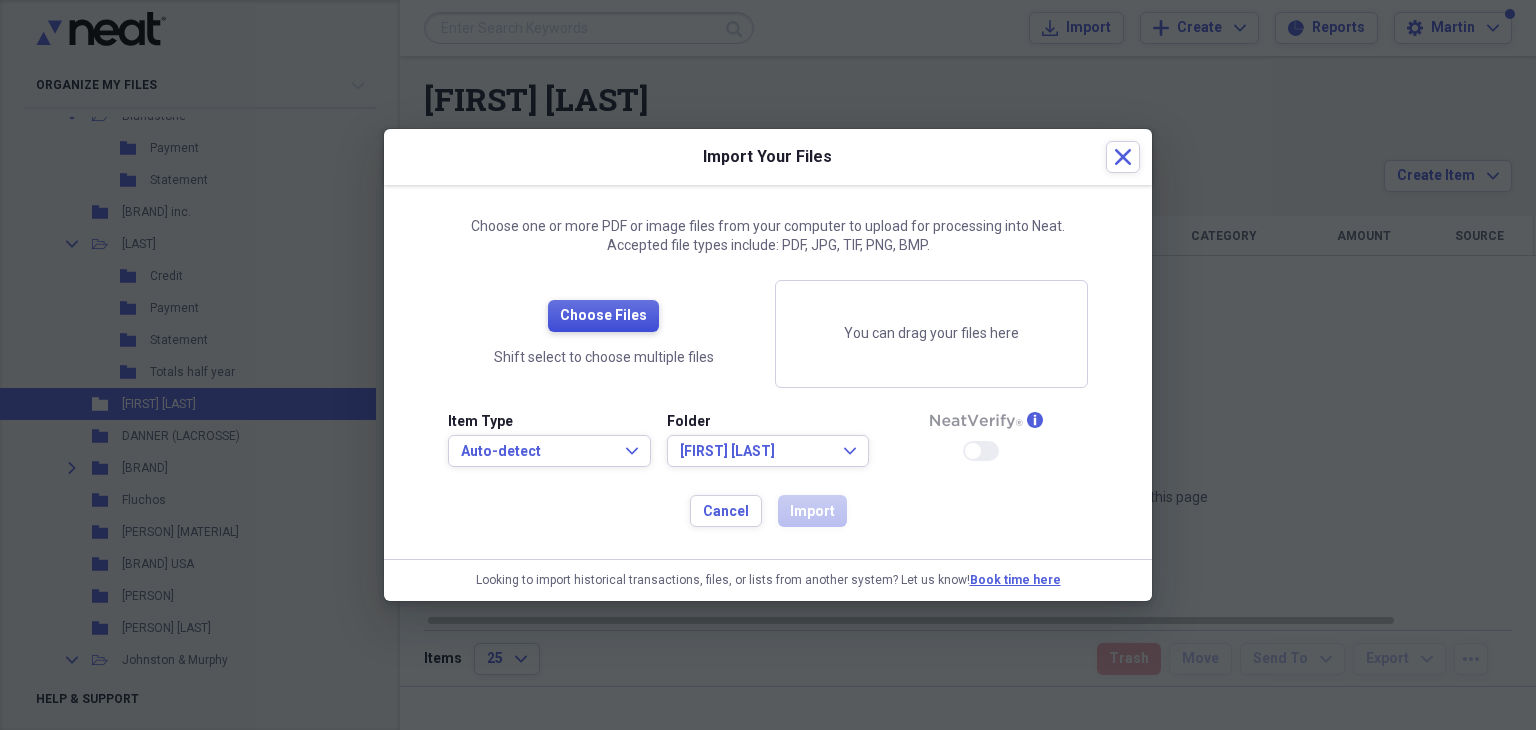 click on "Choose Files" at bounding box center [603, 316] 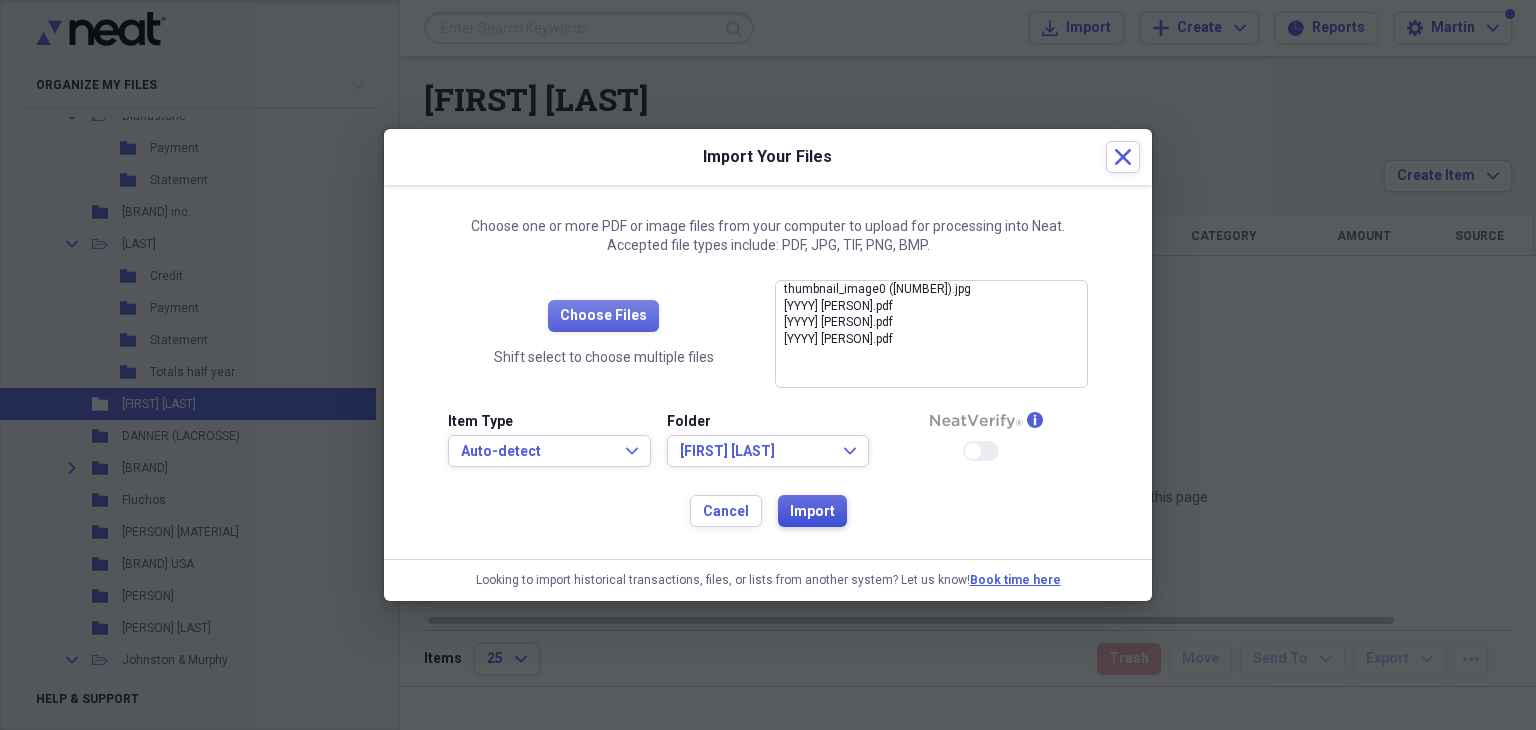 click on "Import" at bounding box center (812, 512) 